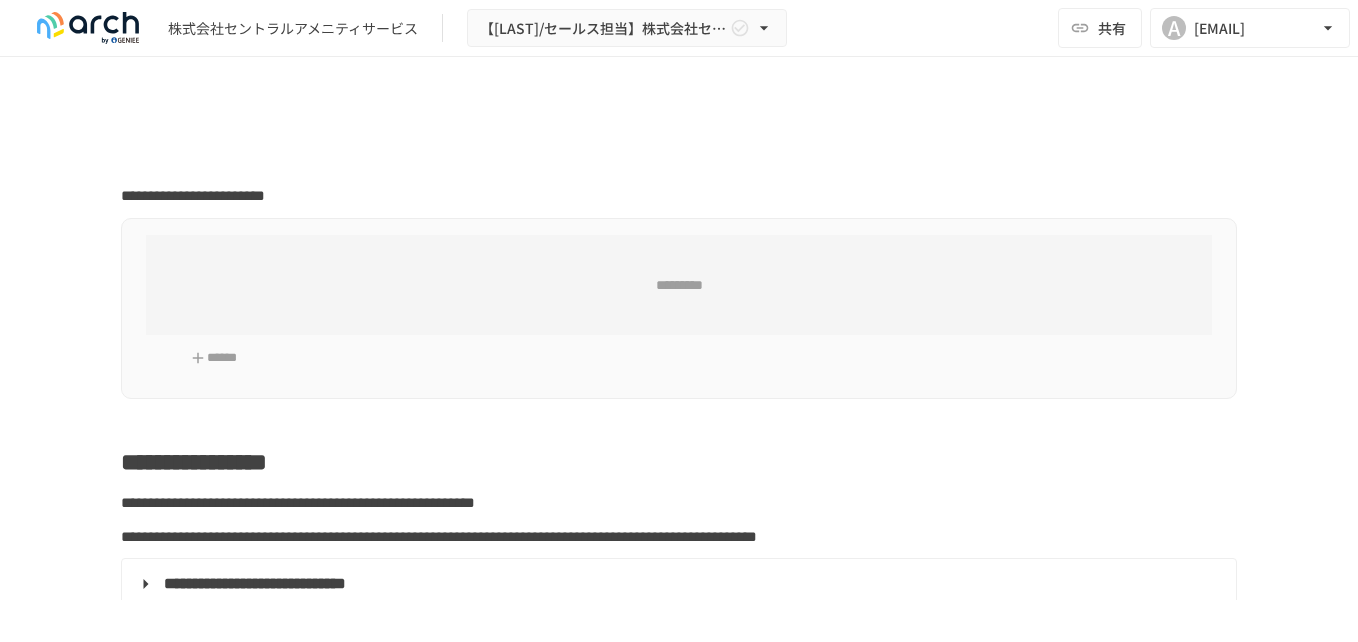 scroll, scrollTop: 0, scrollLeft: 0, axis: both 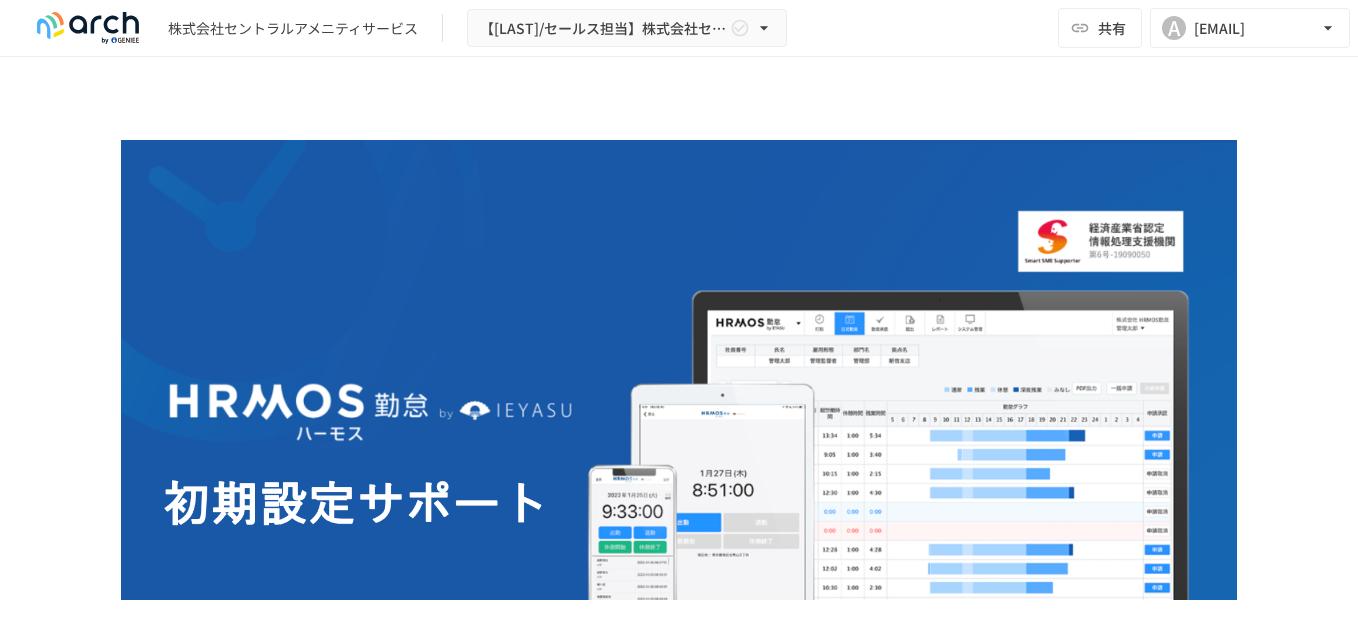 click on "**********" at bounding box center (679, 3985) 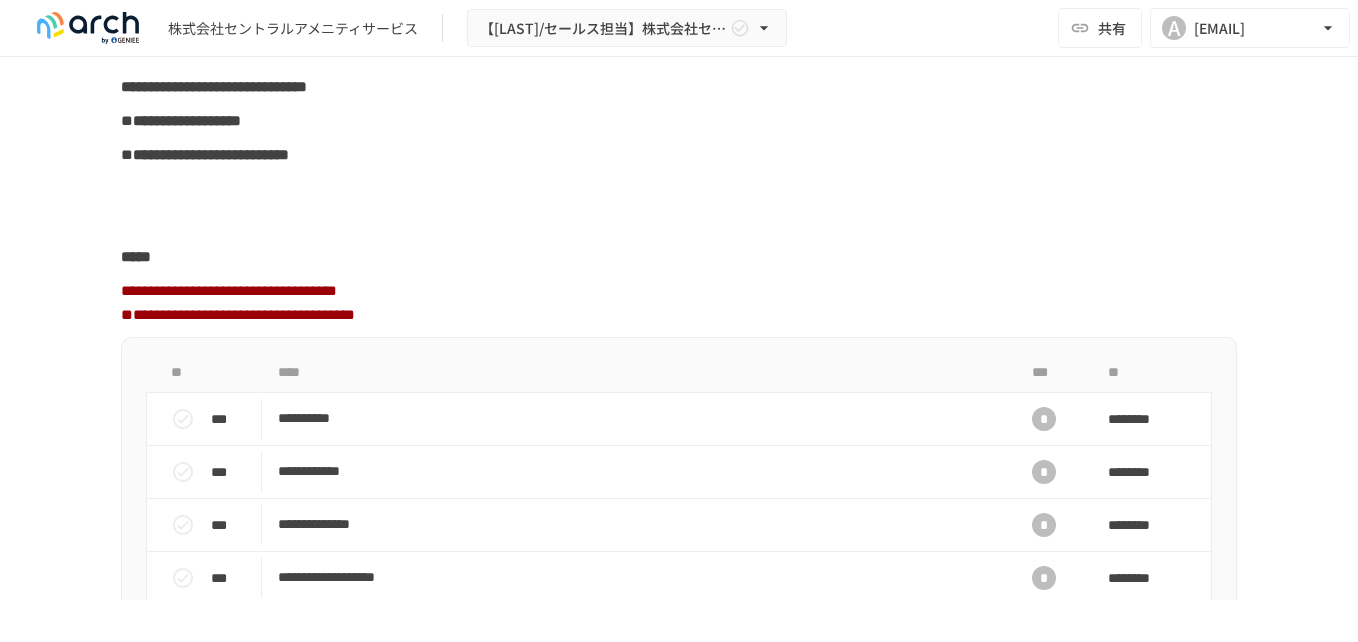 scroll, scrollTop: 2000, scrollLeft: 0, axis: vertical 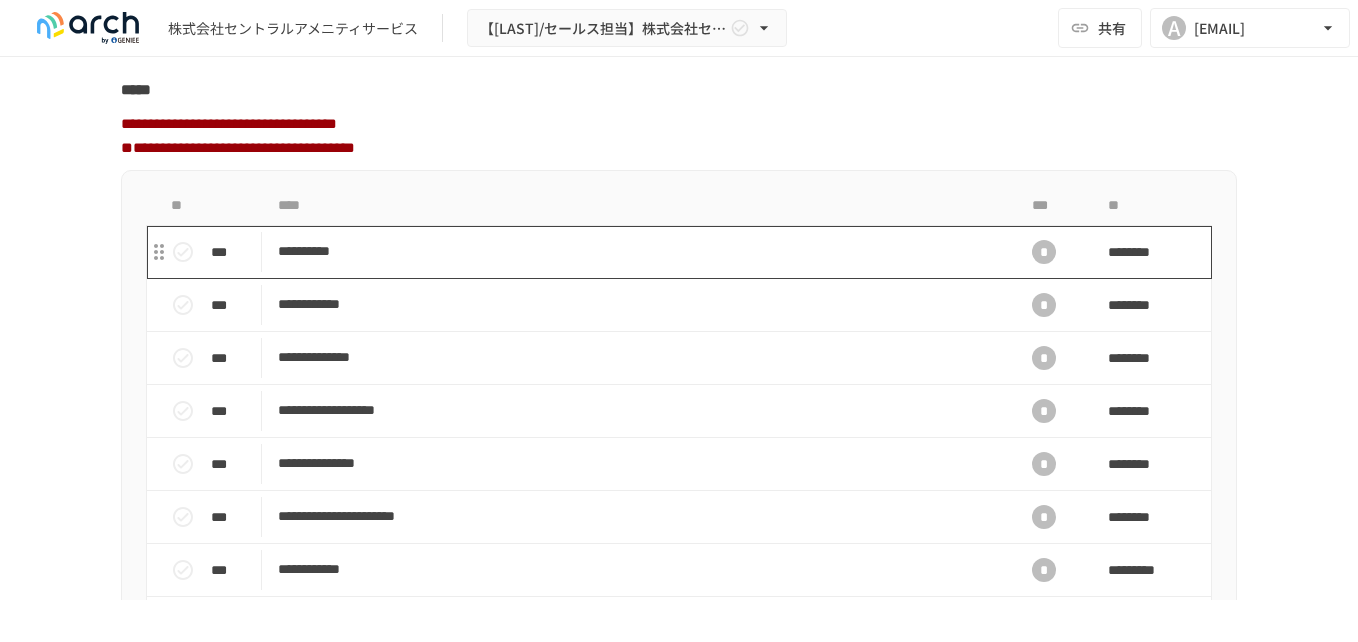 click on "**********" at bounding box center (637, 251) 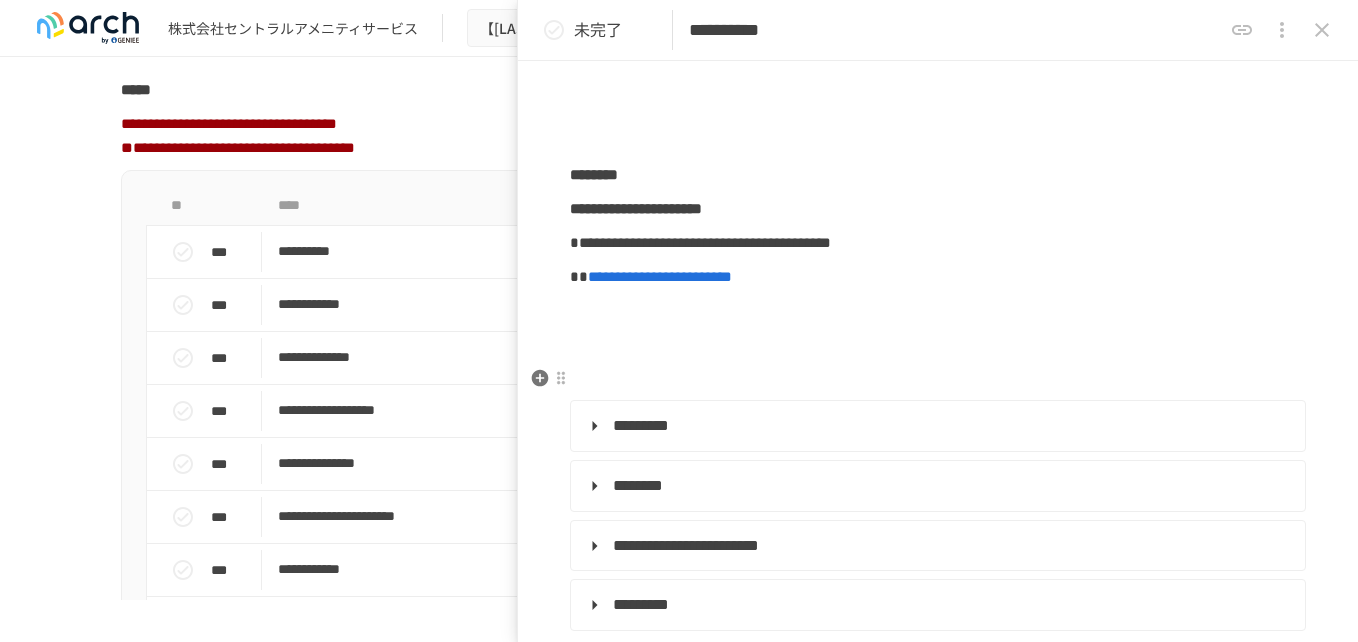 scroll, scrollTop: 333, scrollLeft: 0, axis: vertical 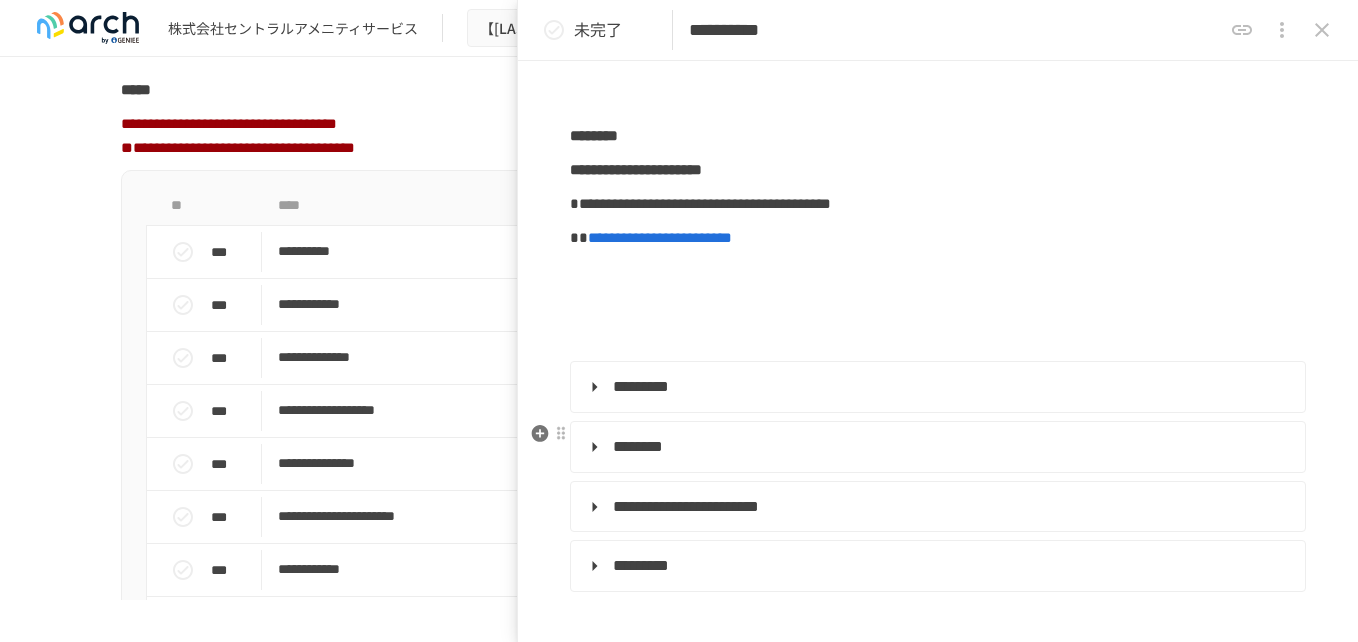 click on "********" at bounding box center [638, 446] 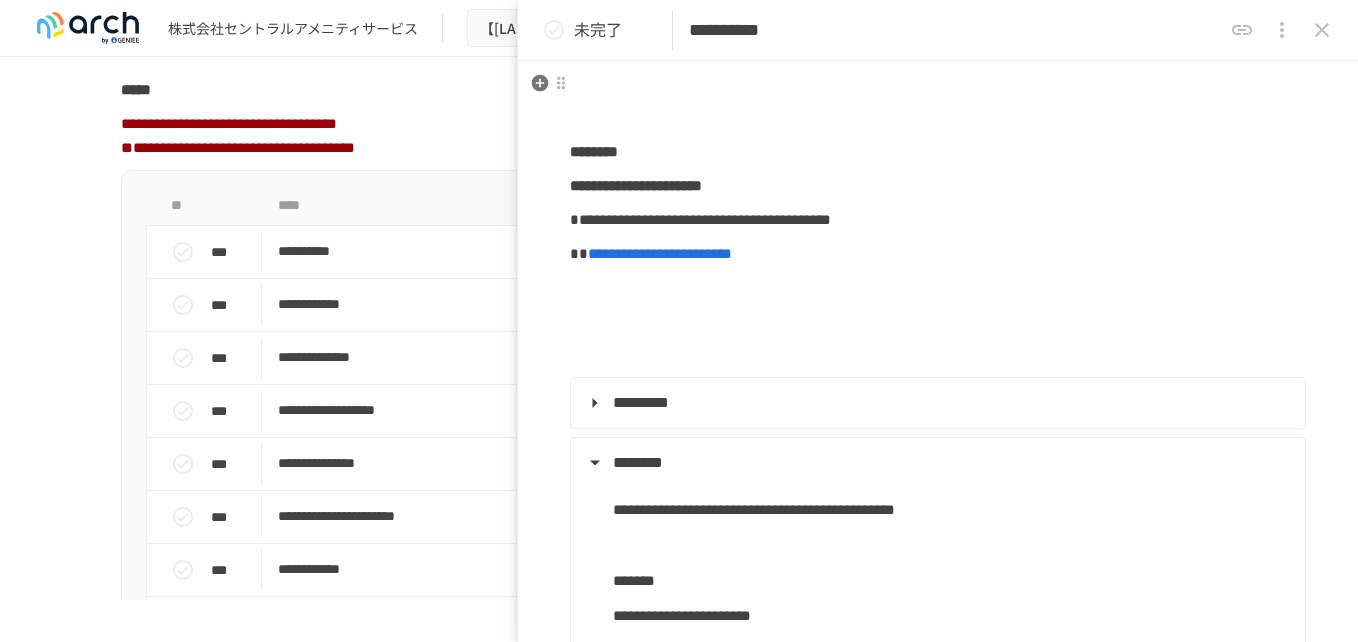 scroll, scrollTop: 333, scrollLeft: 0, axis: vertical 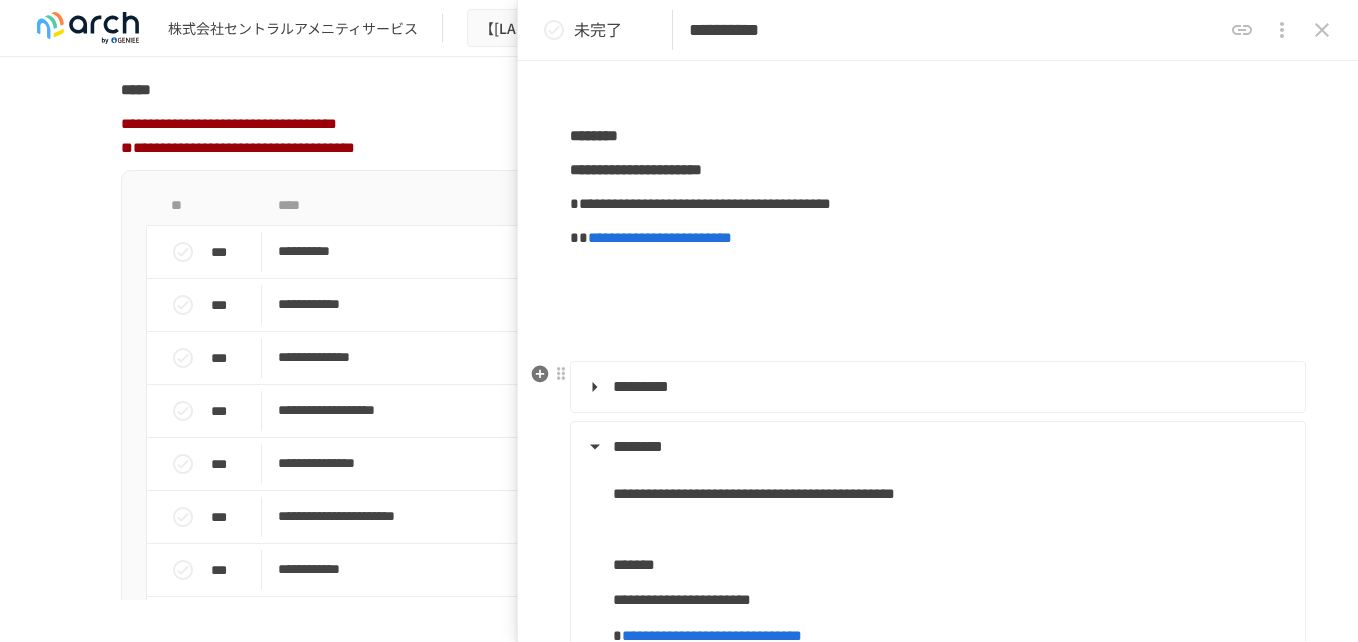 click on "*********" at bounding box center [641, 386] 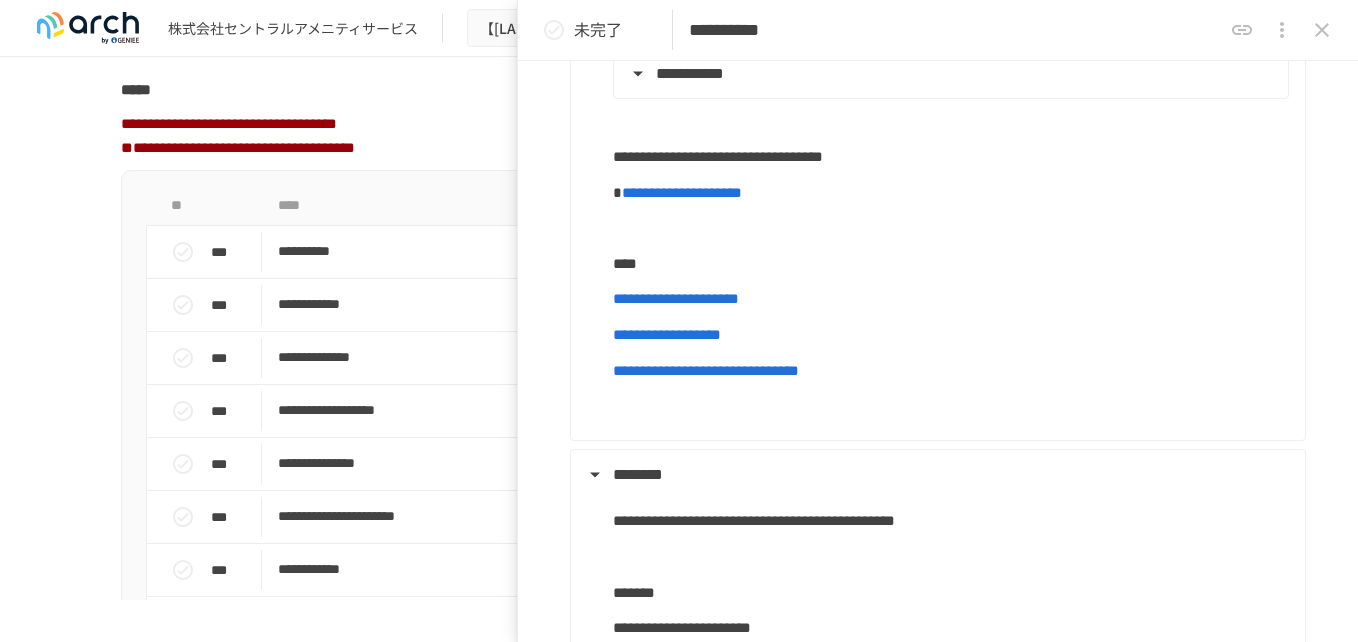 scroll, scrollTop: 1667, scrollLeft: 0, axis: vertical 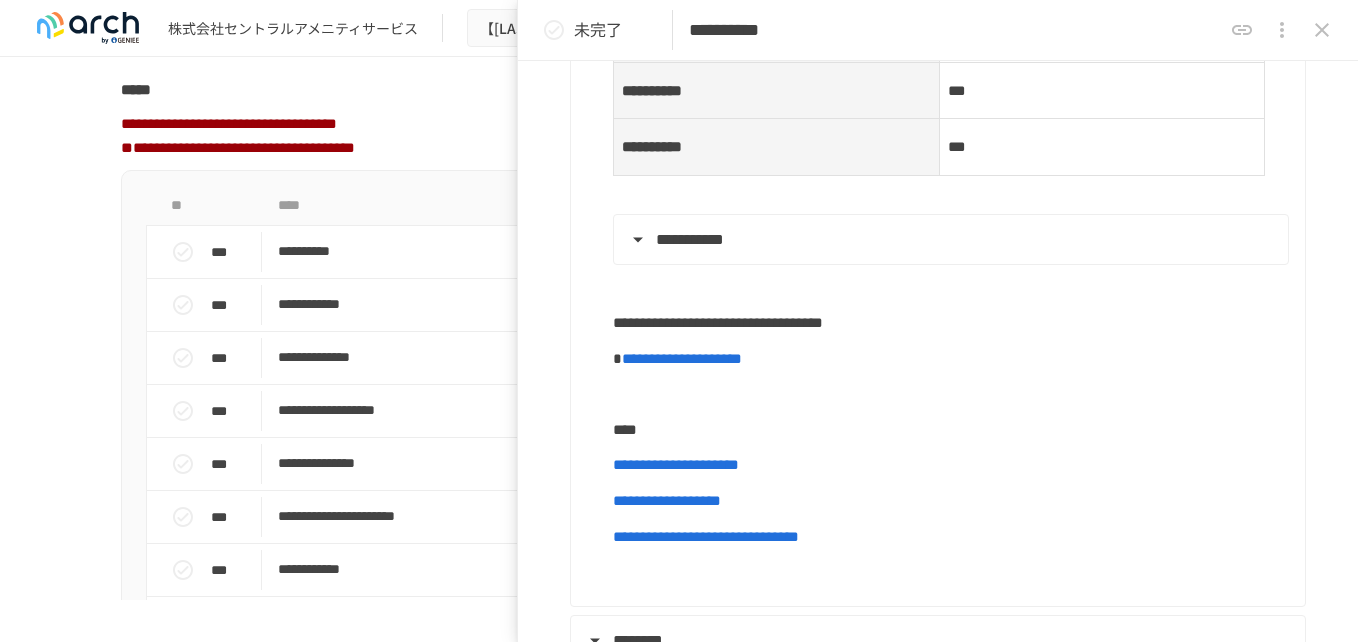 type on "**********" 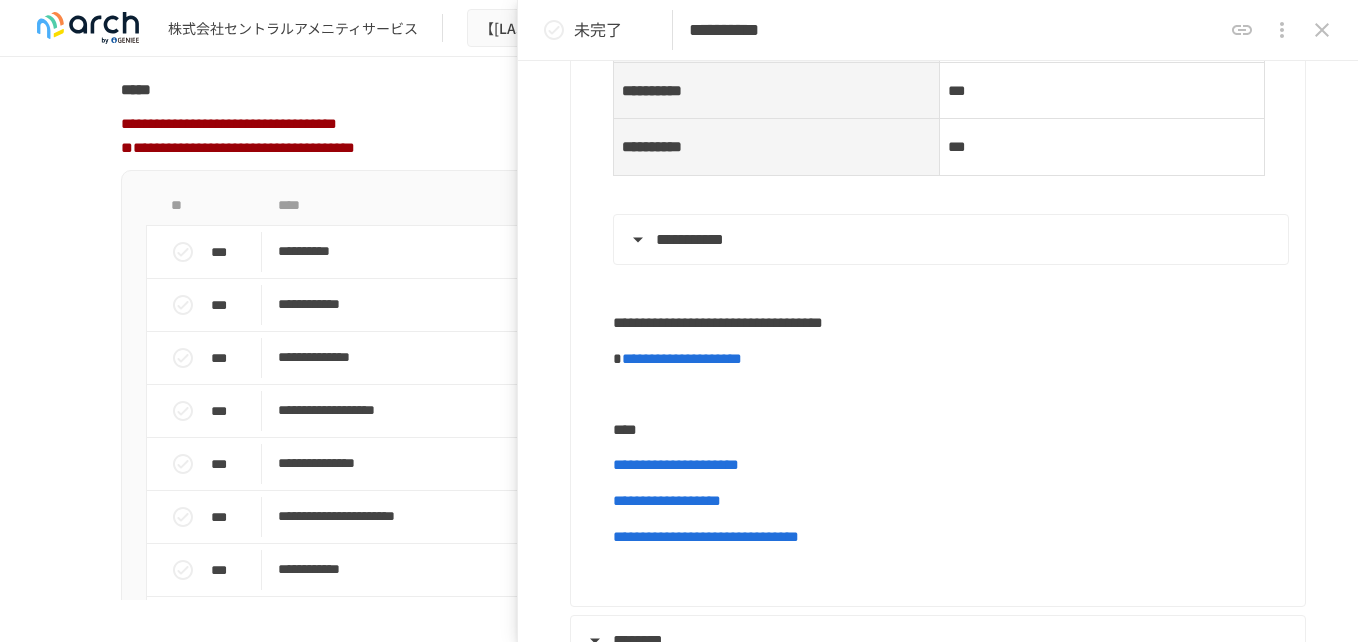 type on "**********" 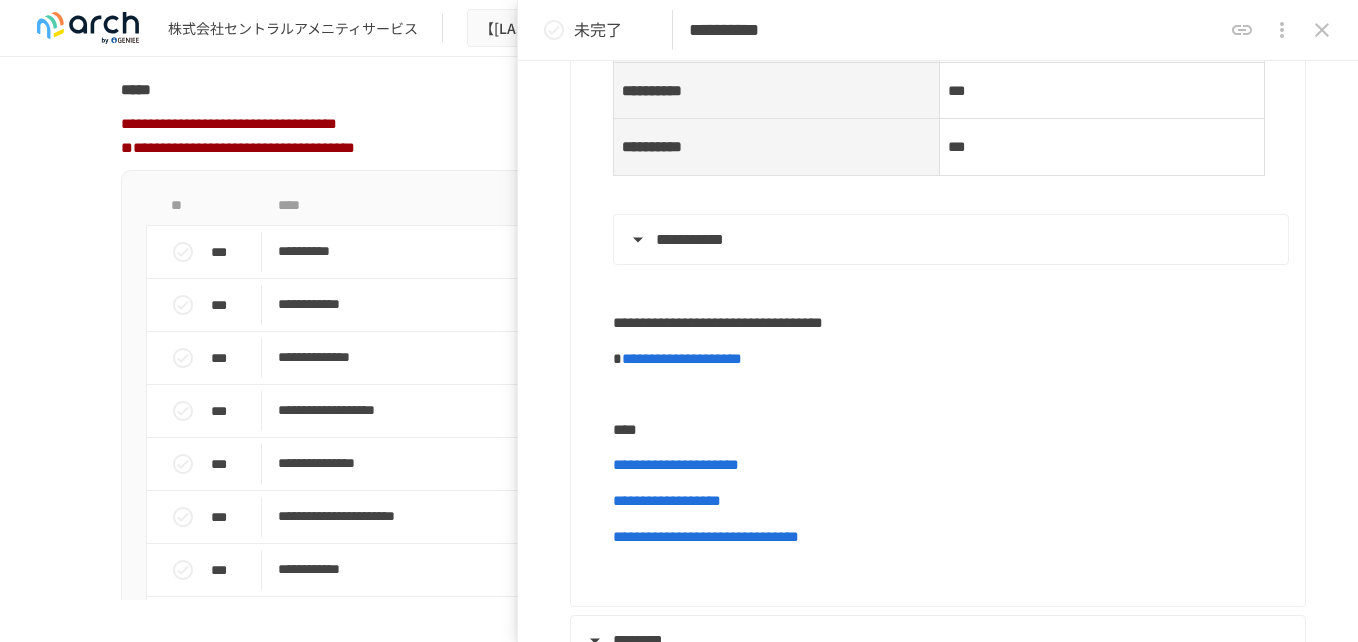 type on "**********" 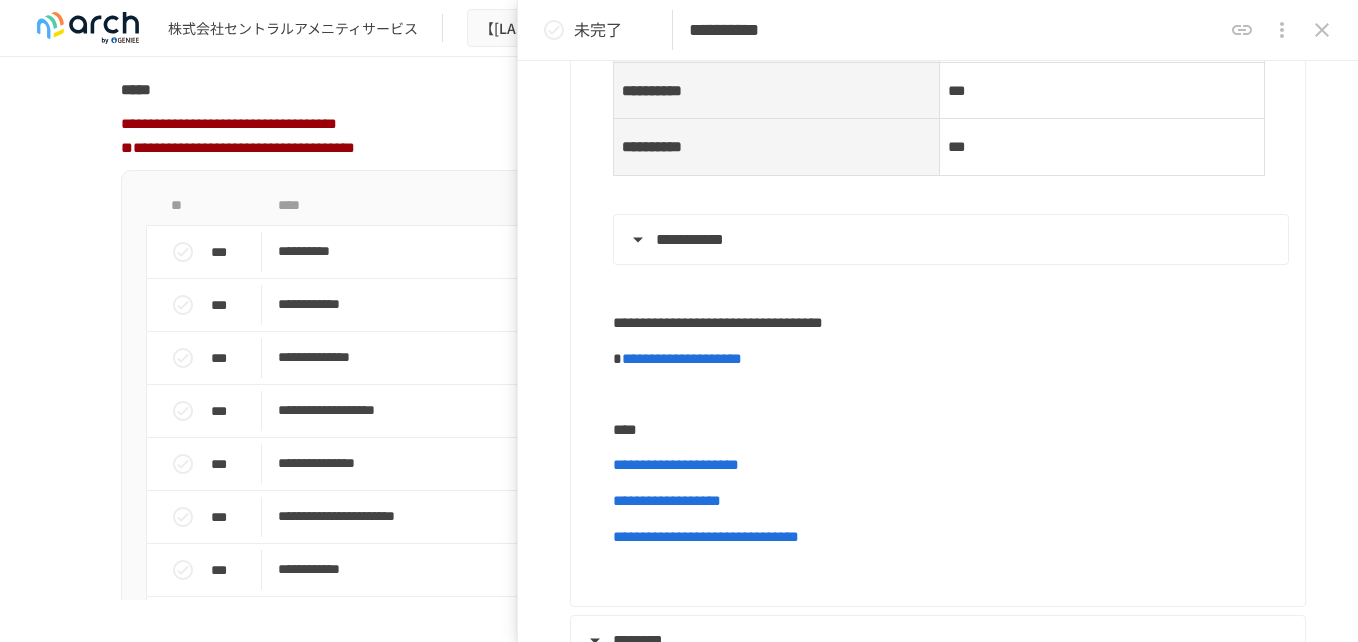 type on "**********" 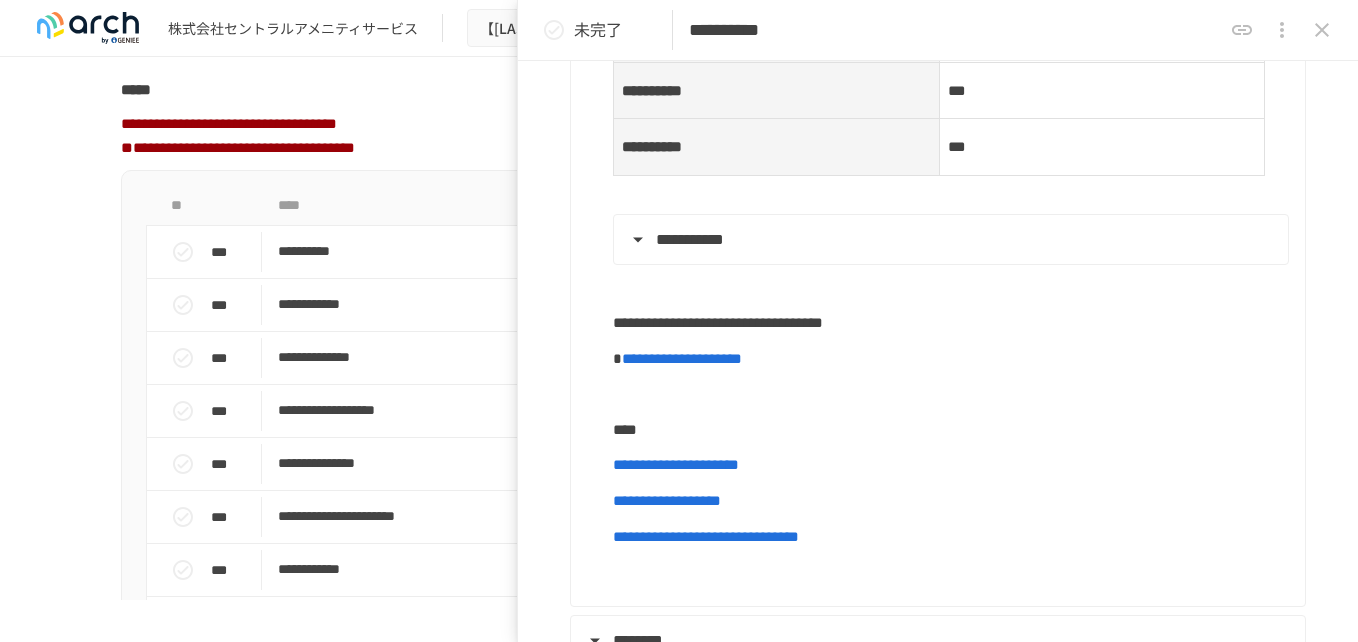 type on "**********" 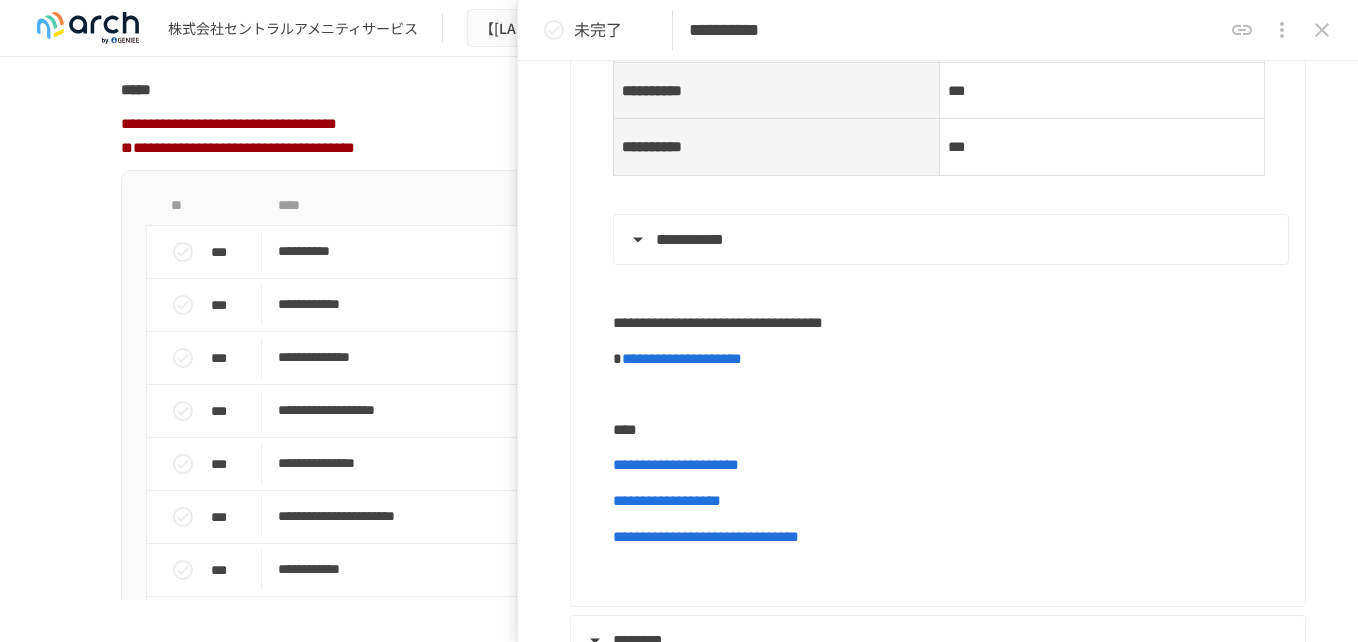type on "**********" 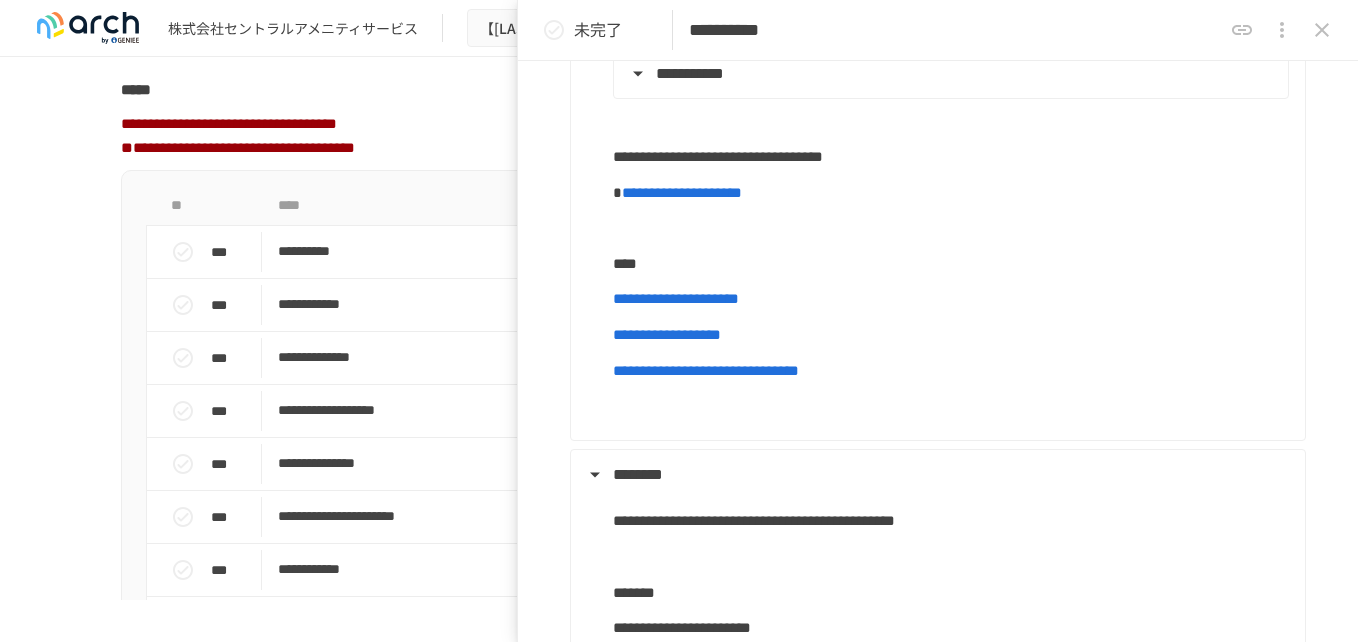 click on "**********" at bounding box center (690, 73) 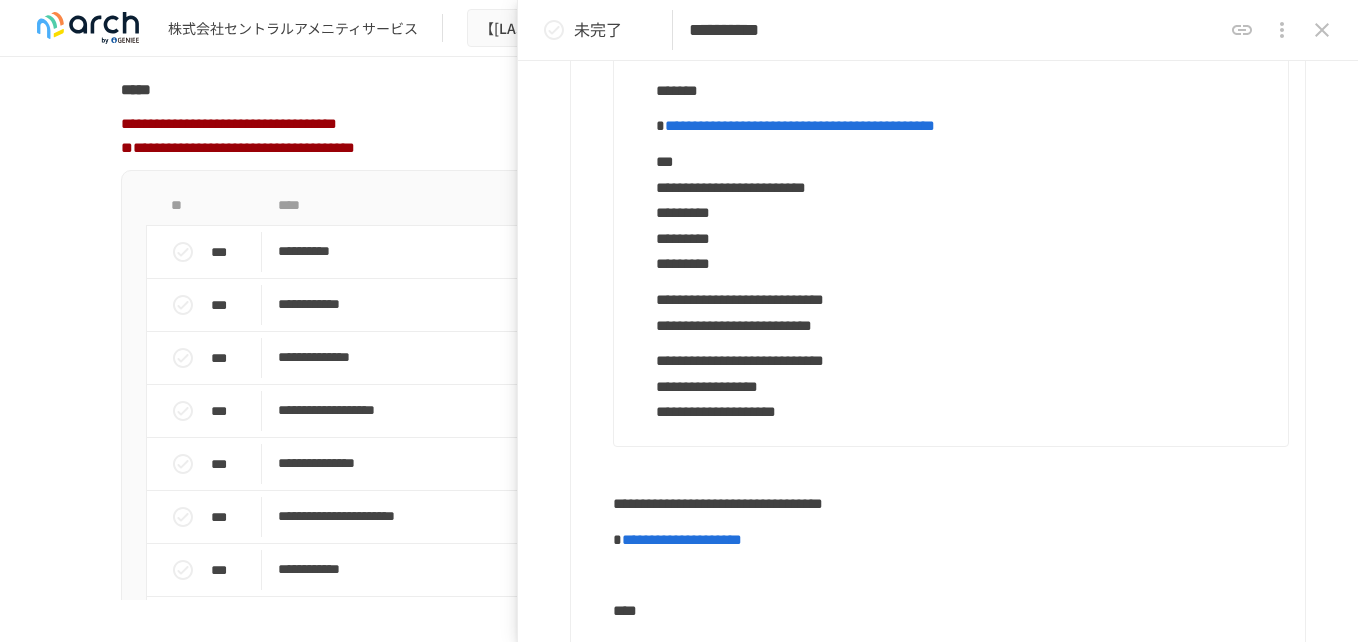 scroll, scrollTop: 2167, scrollLeft: 0, axis: vertical 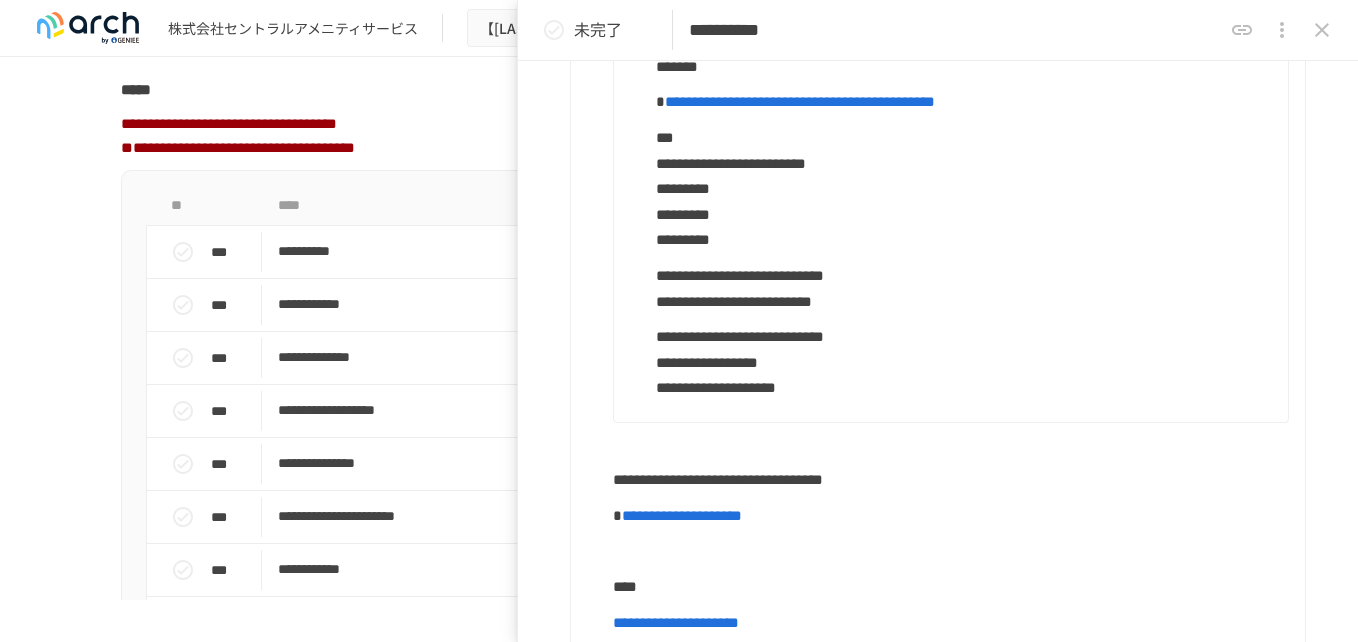 type on "**********" 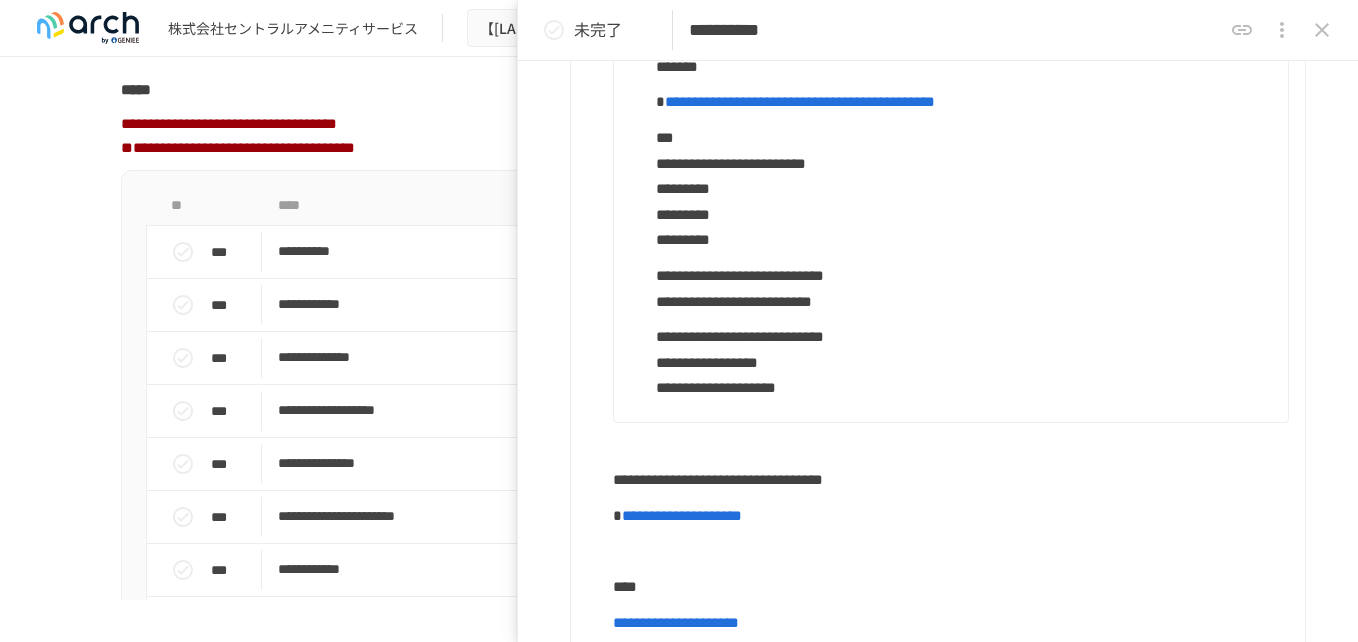 type on "**********" 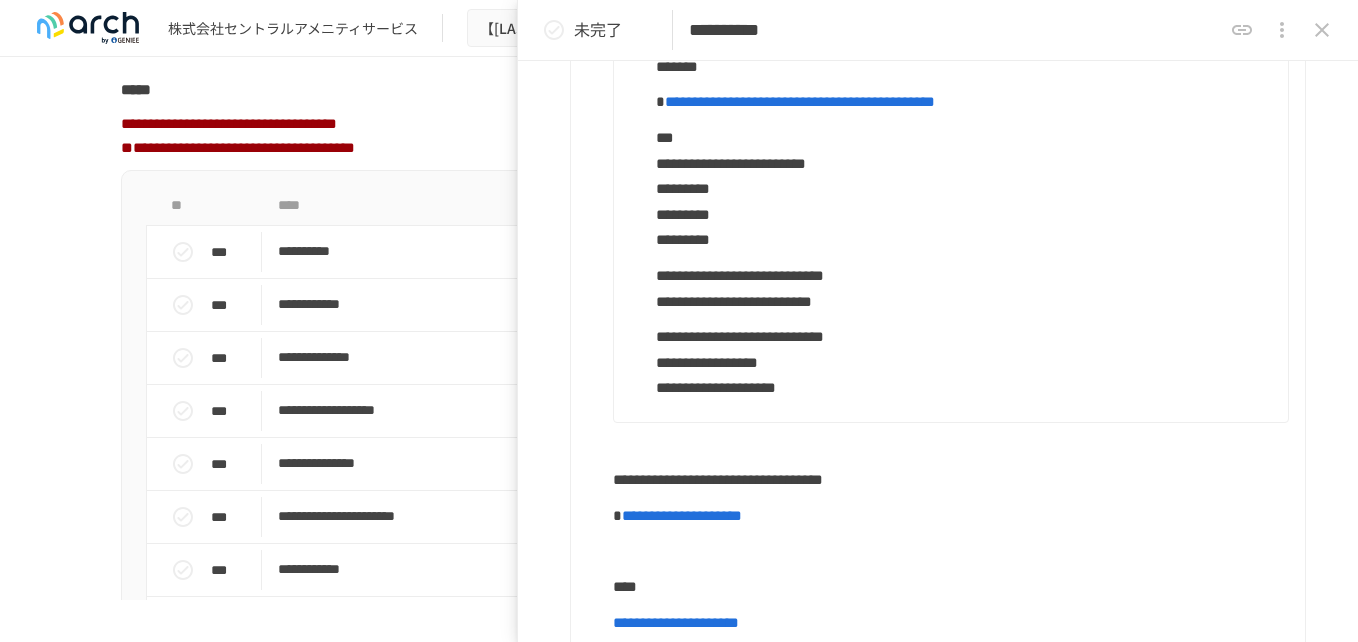 type on "**********" 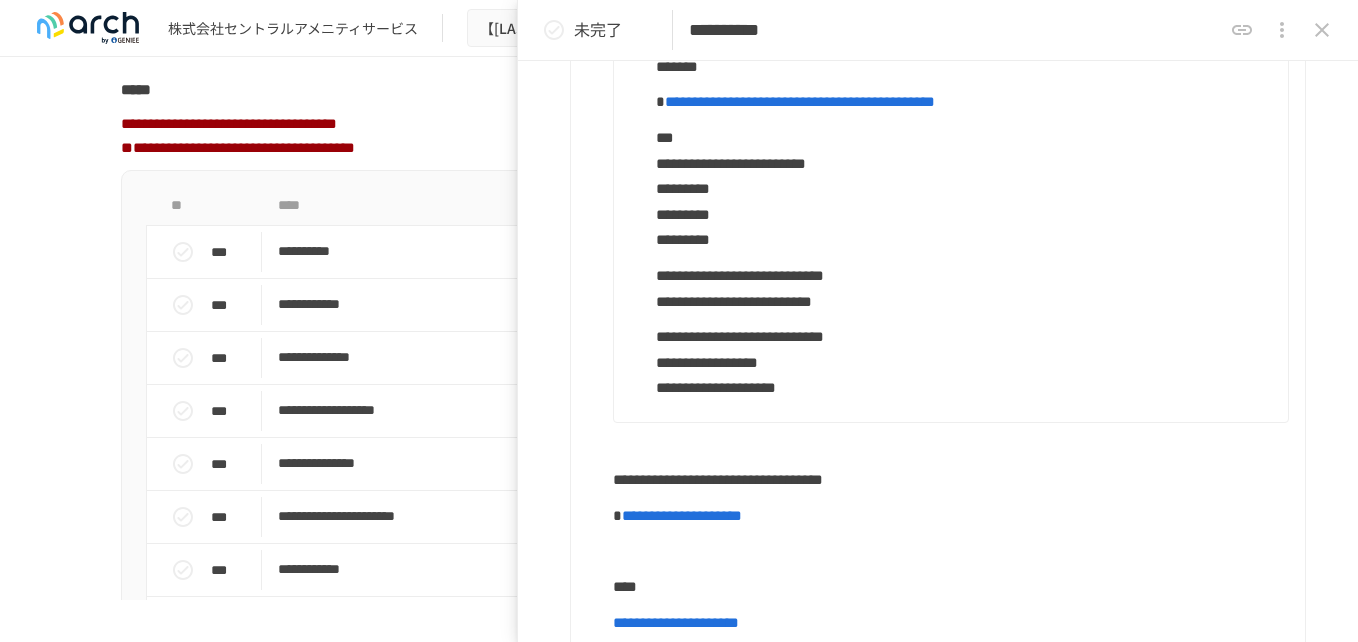 type on "**********" 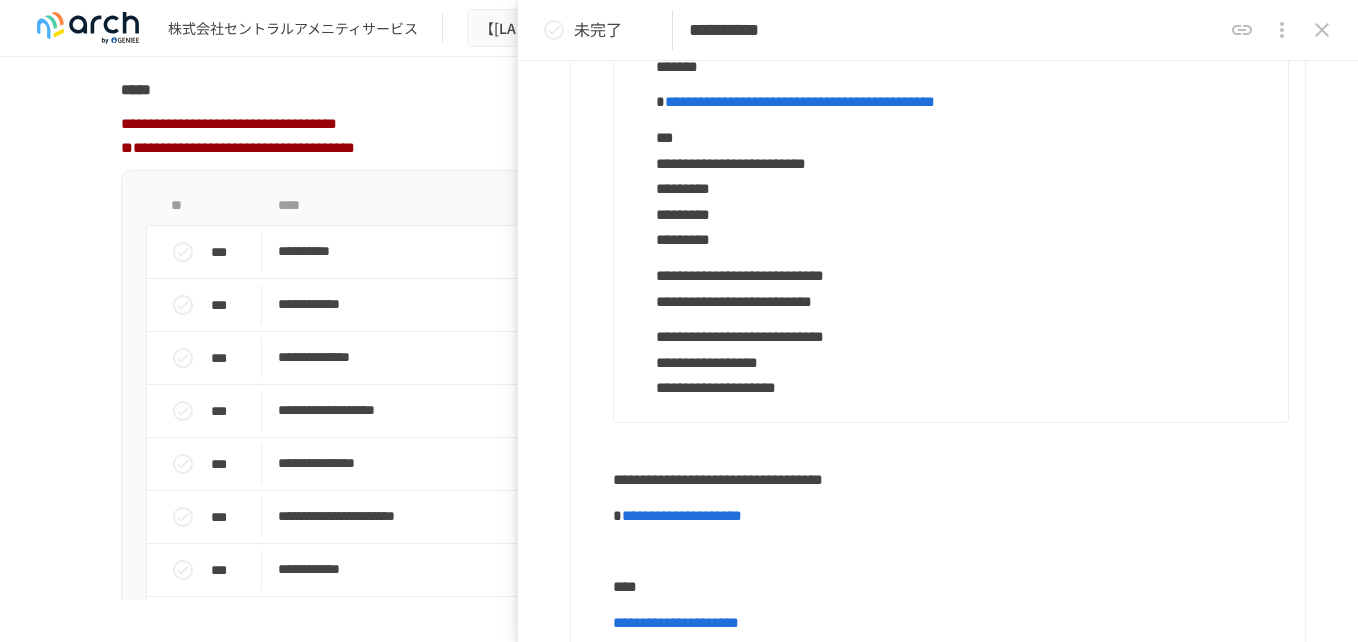 type on "**********" 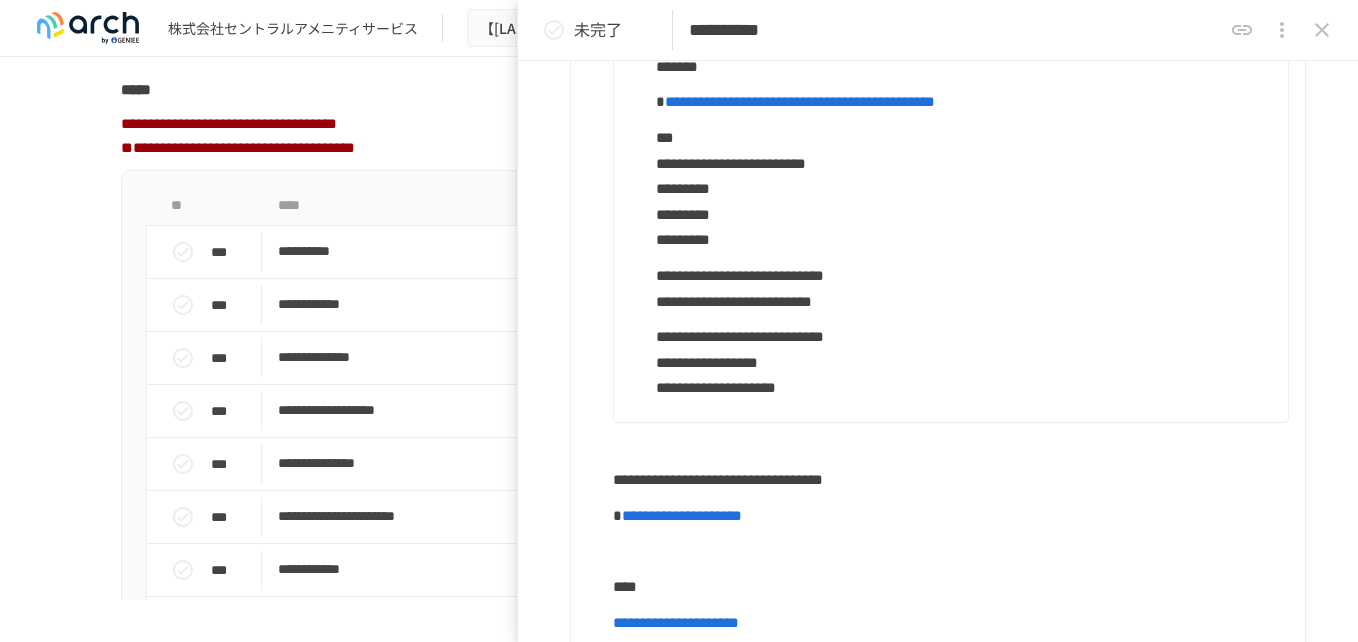 type on "**********" 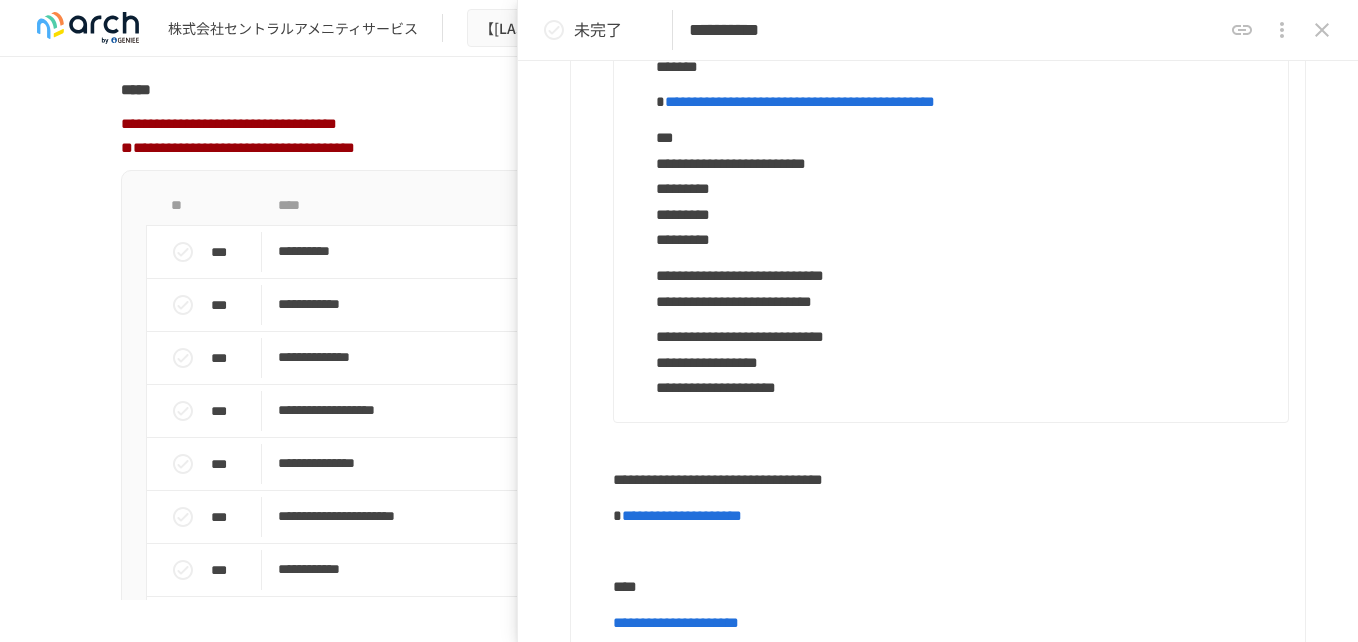 type on "**********" 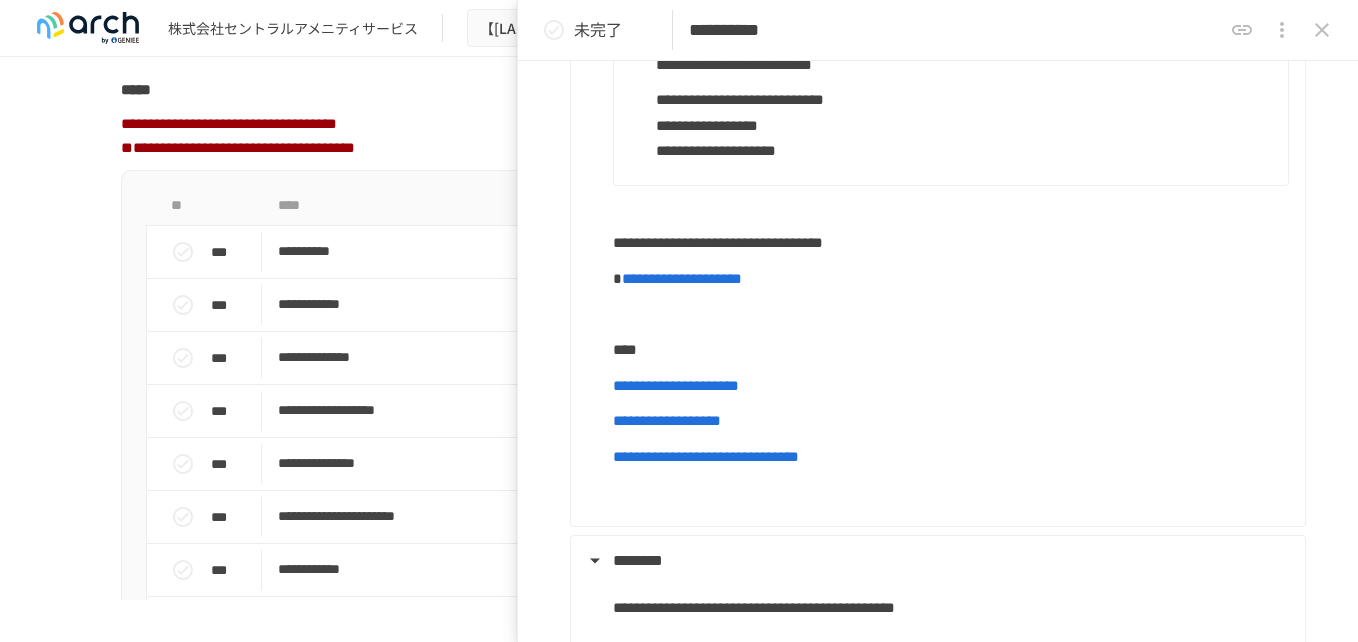 scroll, scrollTop: 2333, scrollLeft: 0, axis: vertical 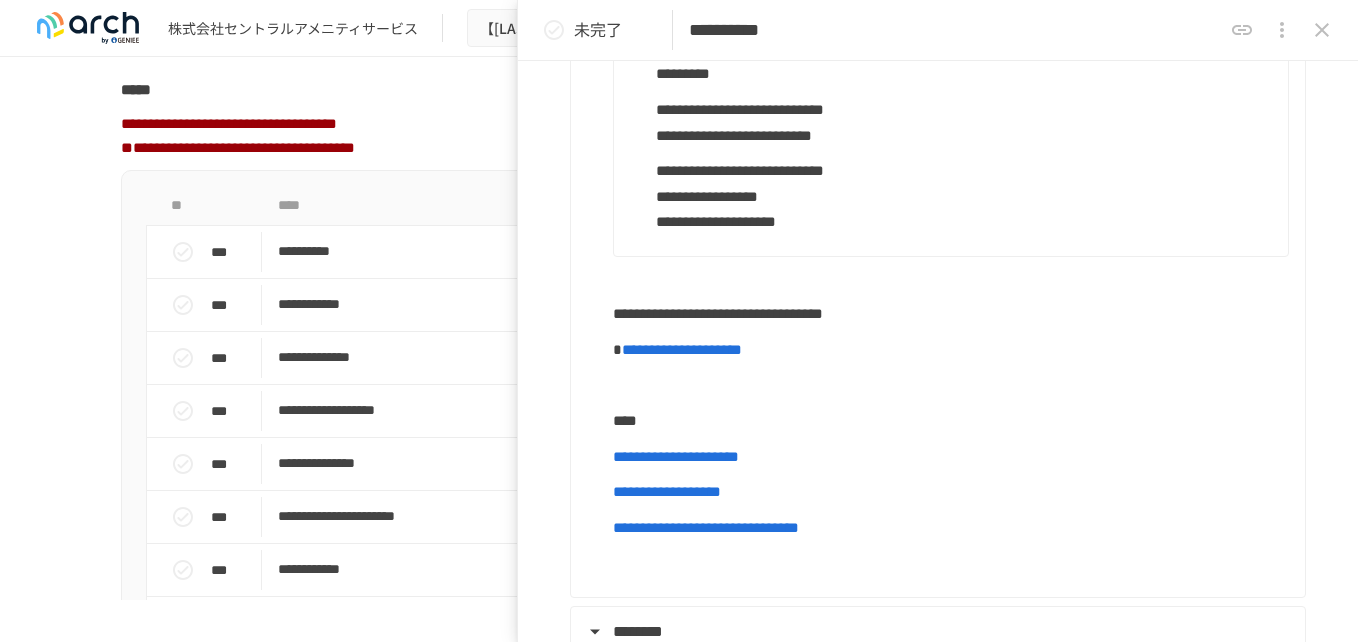 type on "**********" 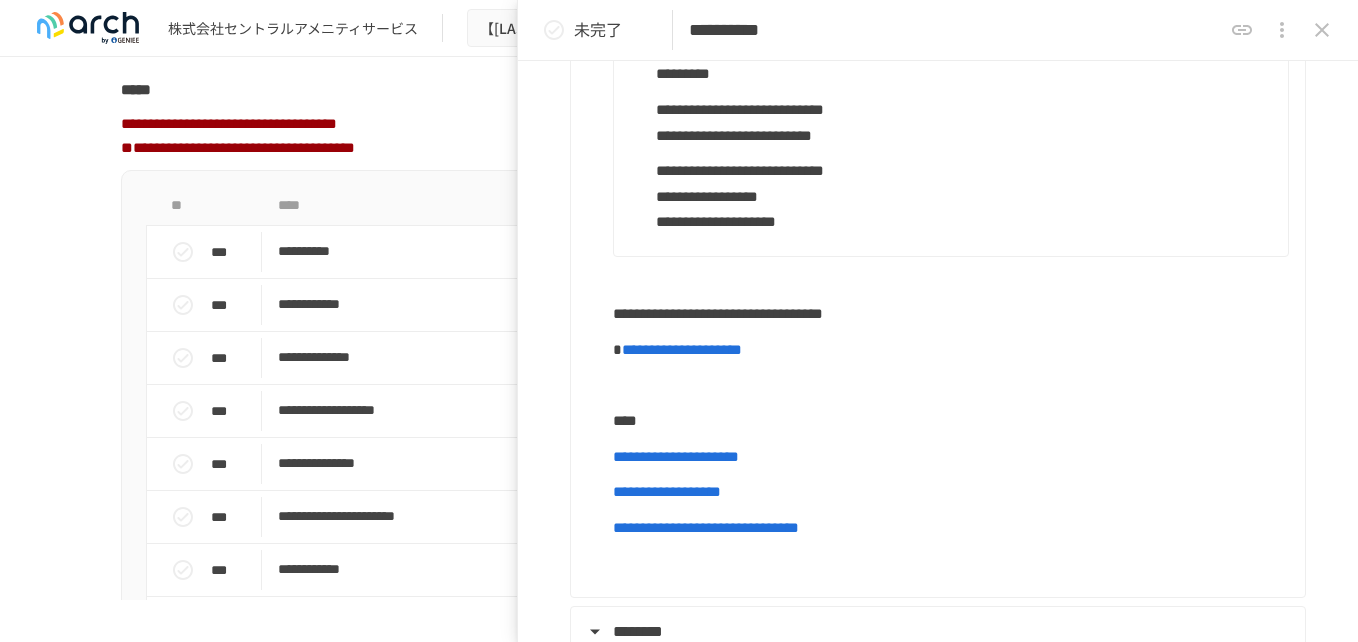 type on "**********" 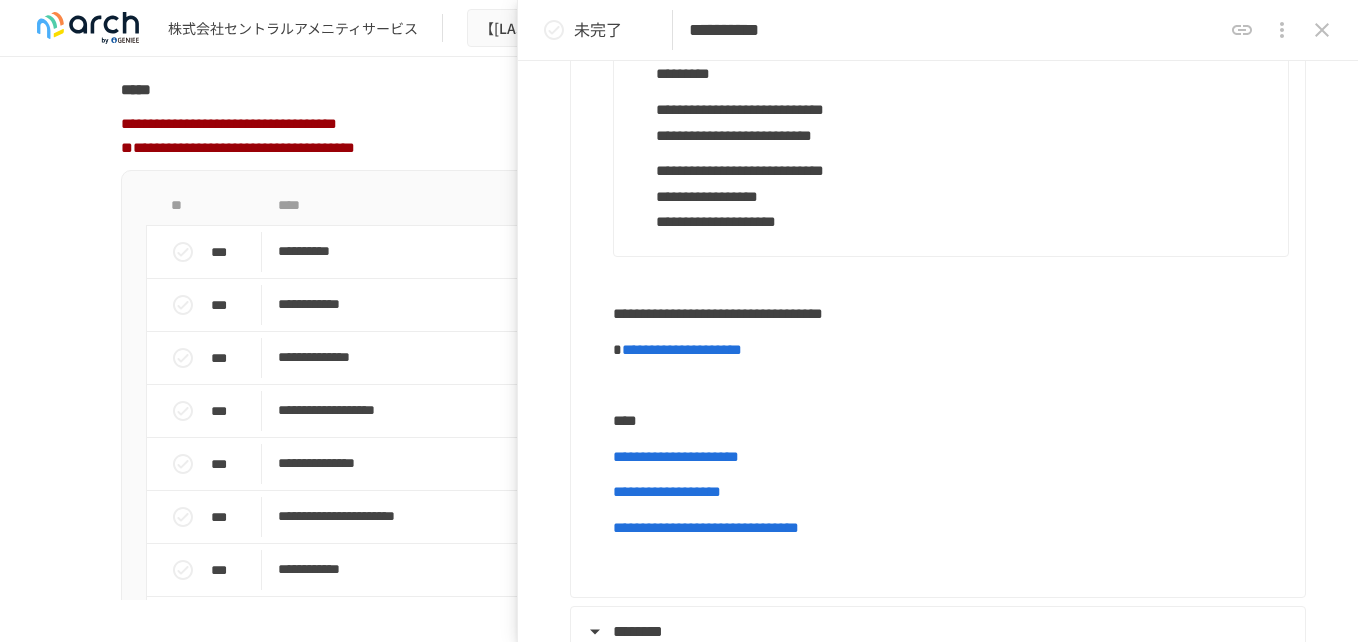 type on "**********" 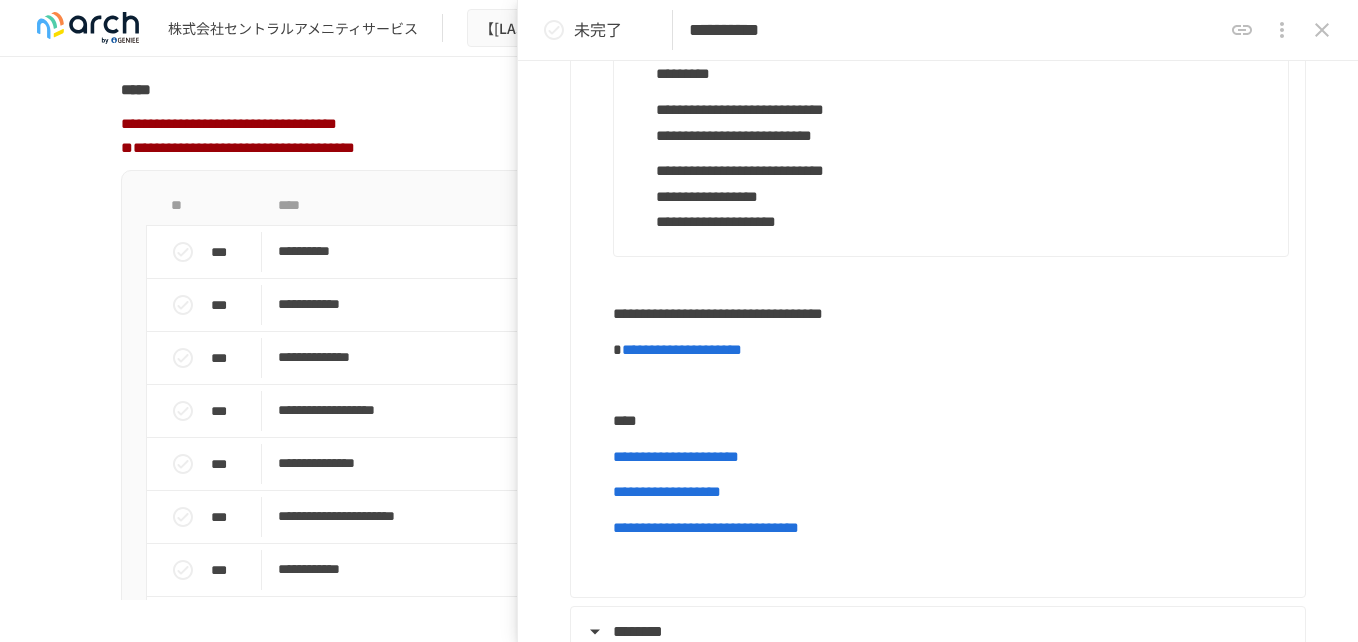 type on "**********" 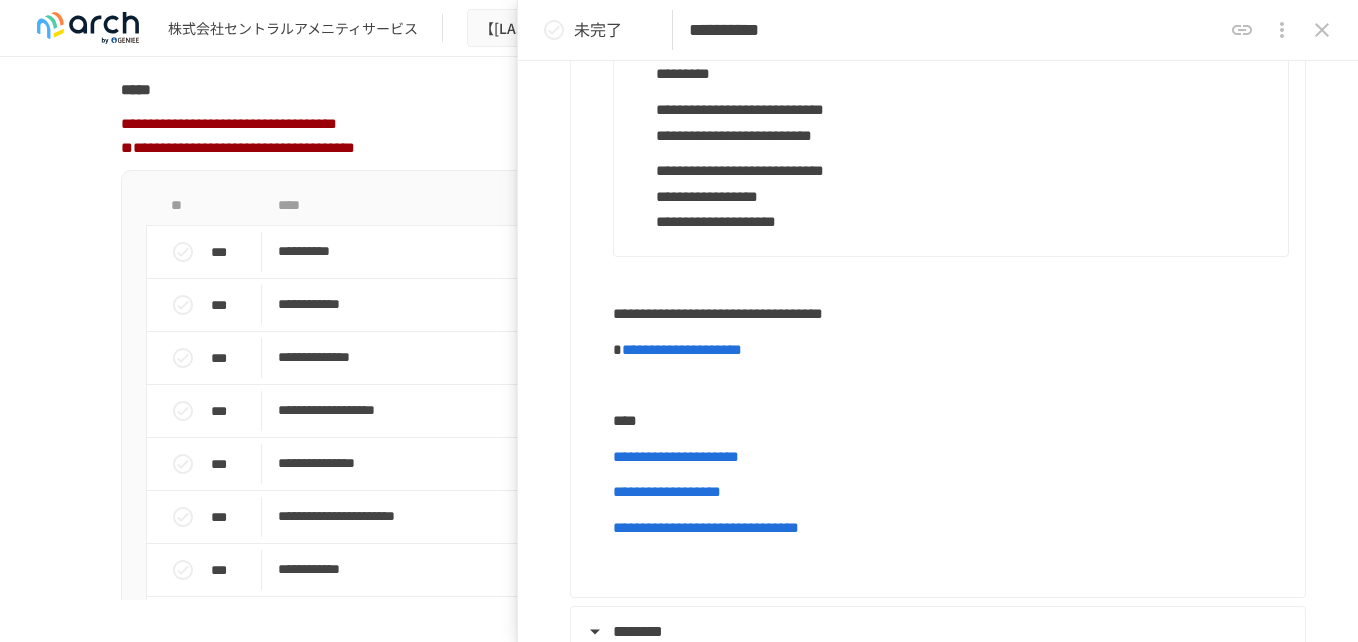 type on "**********" 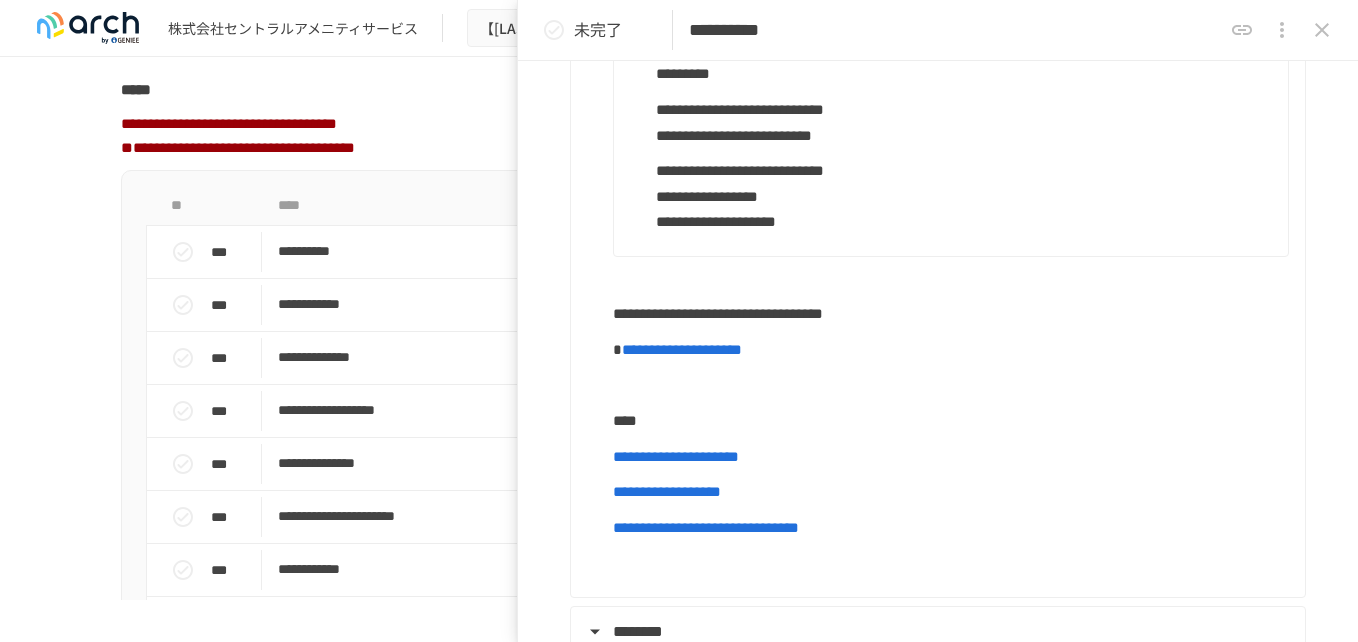 type on "**********" 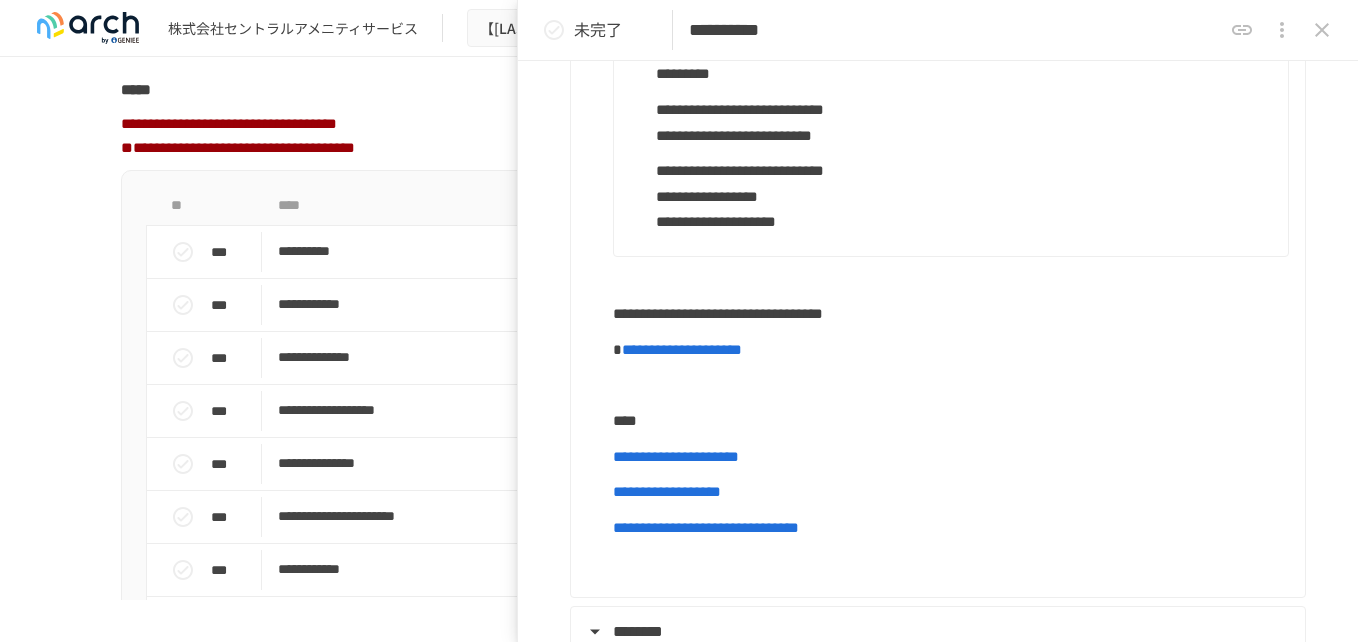 type on "**********" 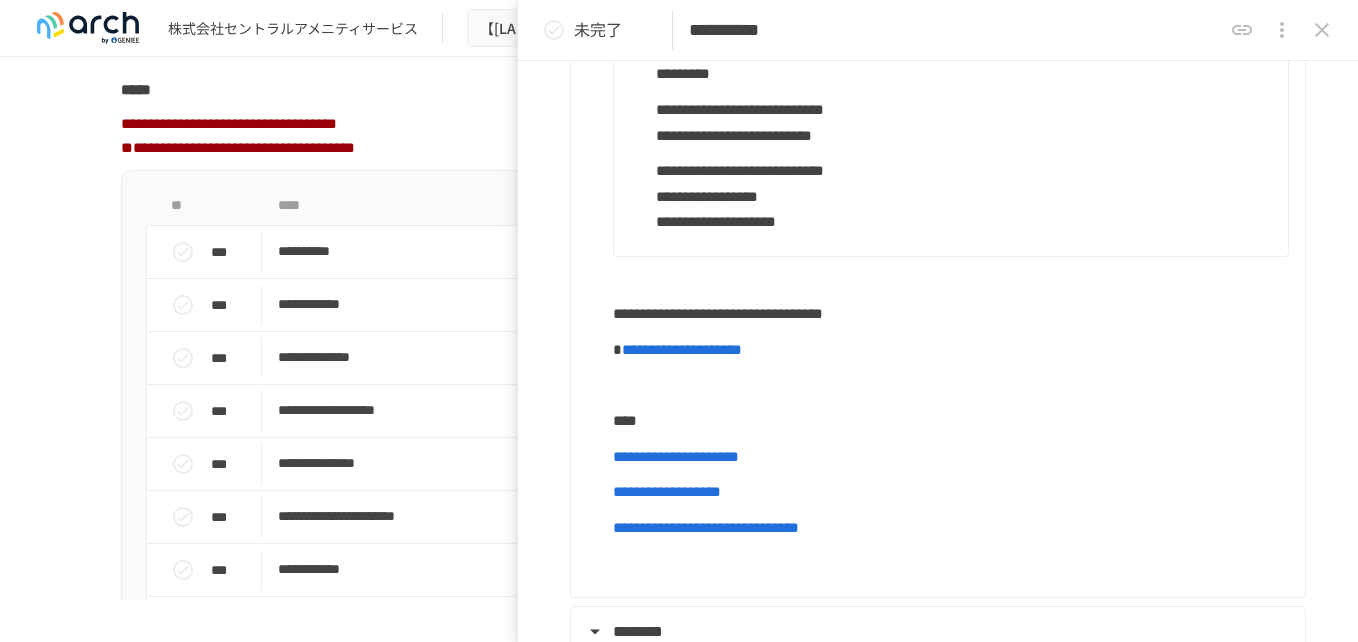type on "**********" 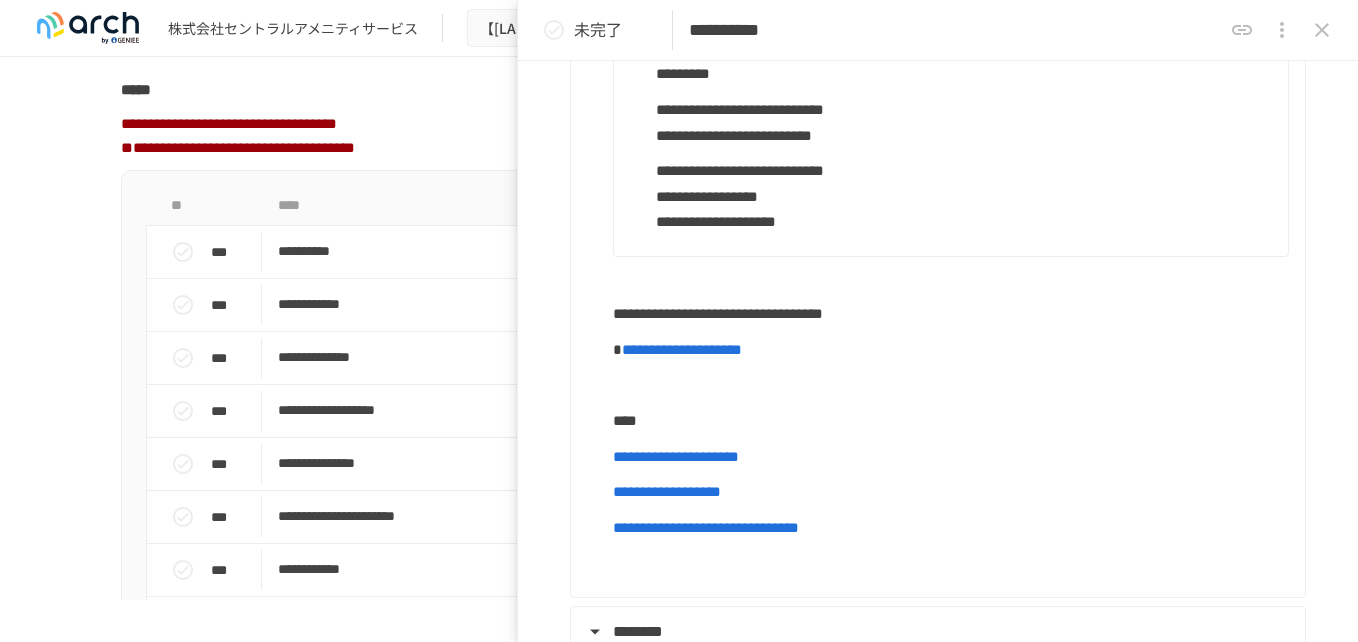 type on "**********" 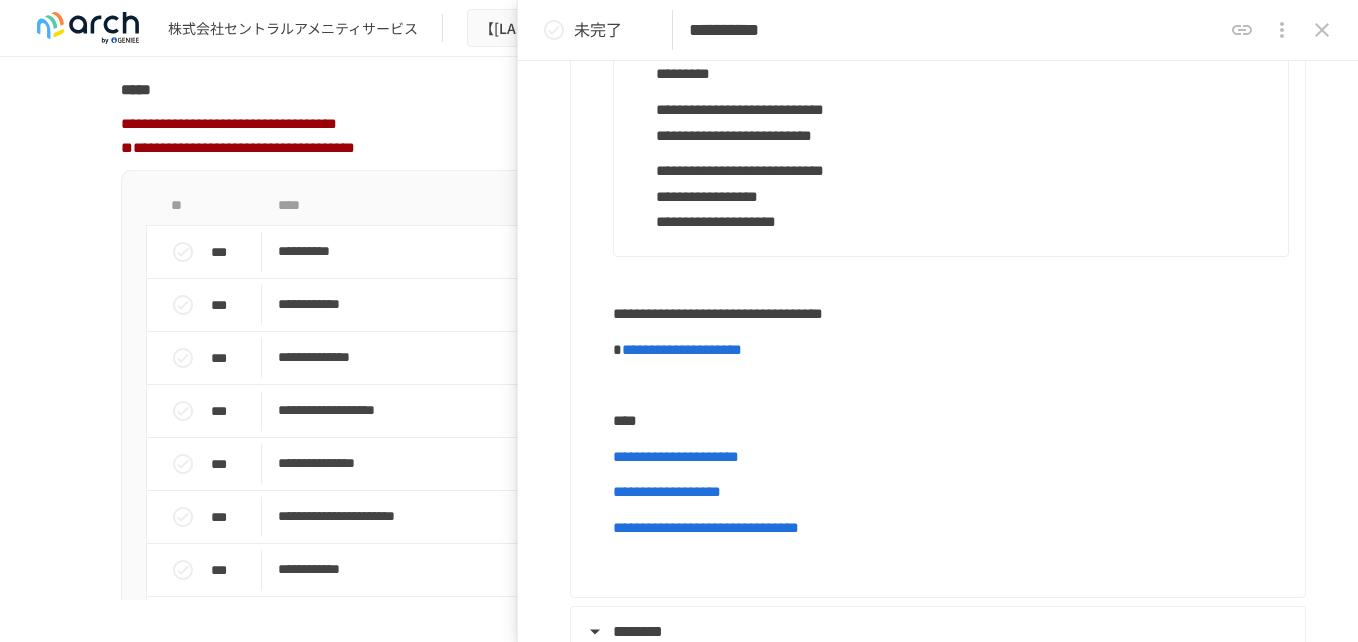 type on "**********" 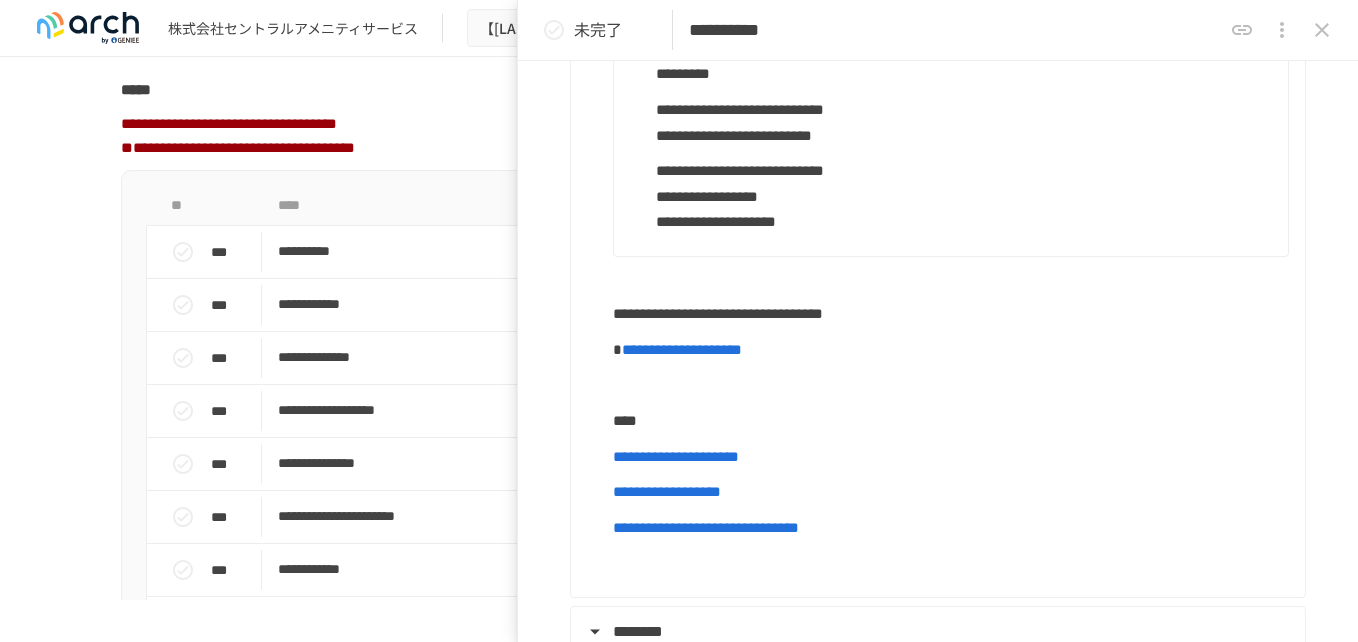 type on "**********" 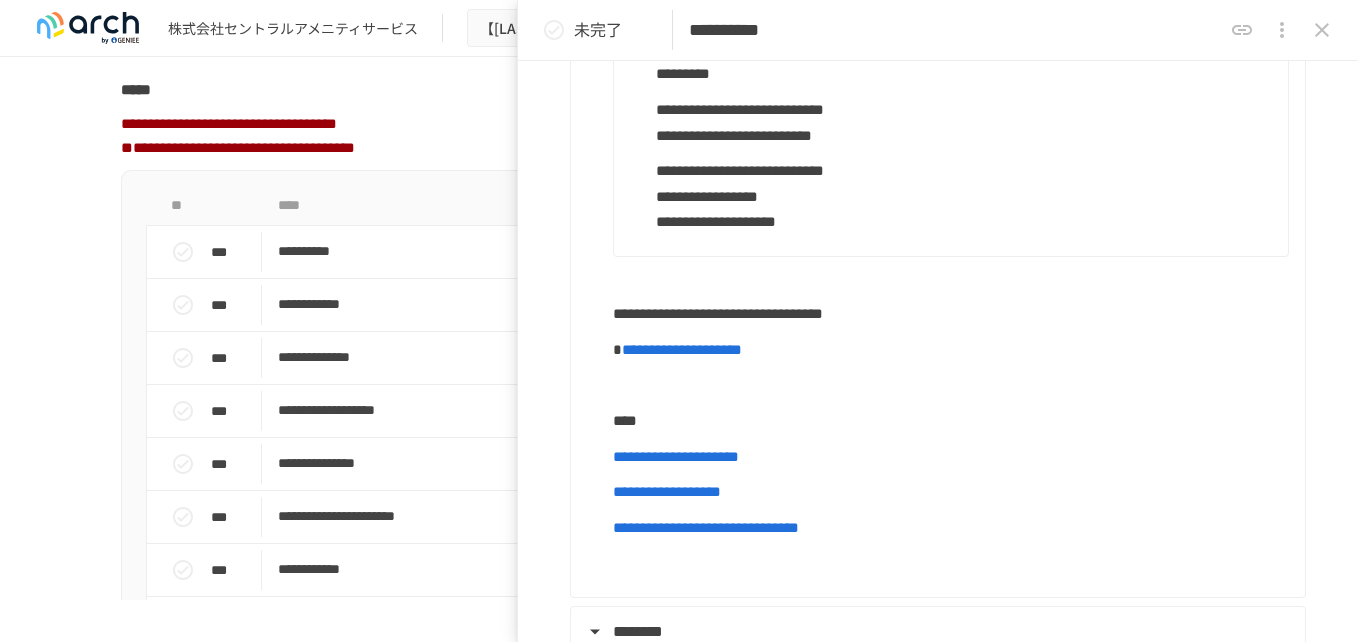 type on "**********" 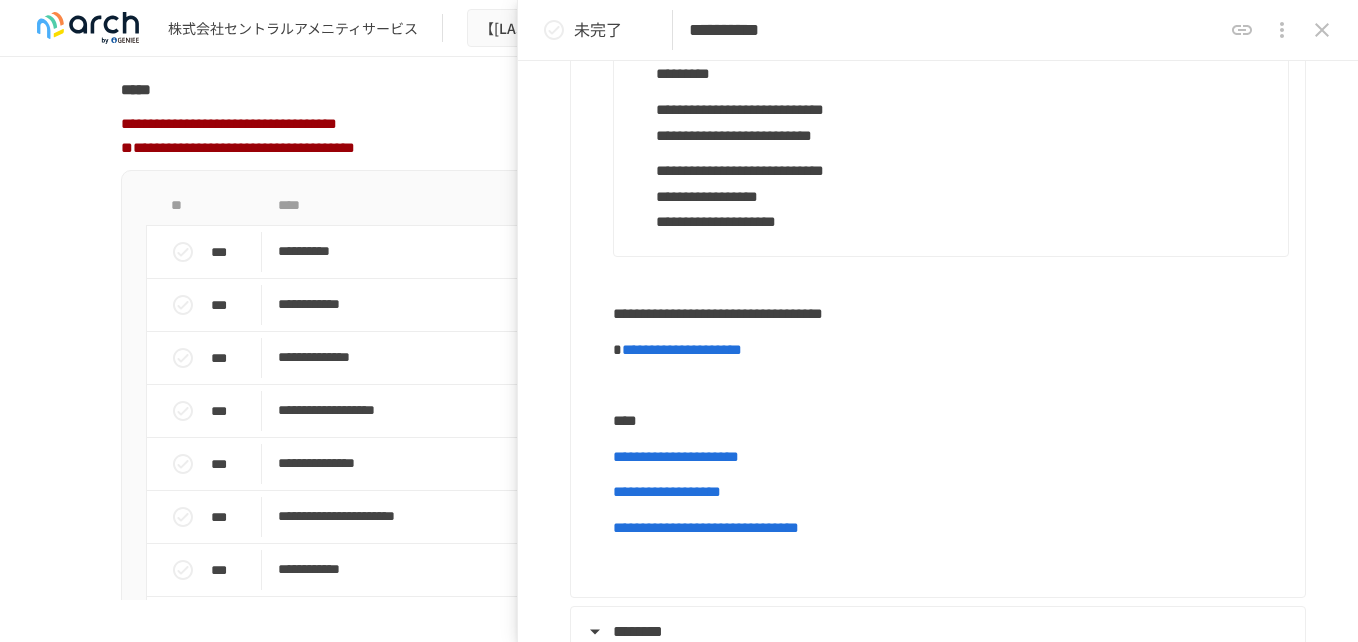 type on "**********" 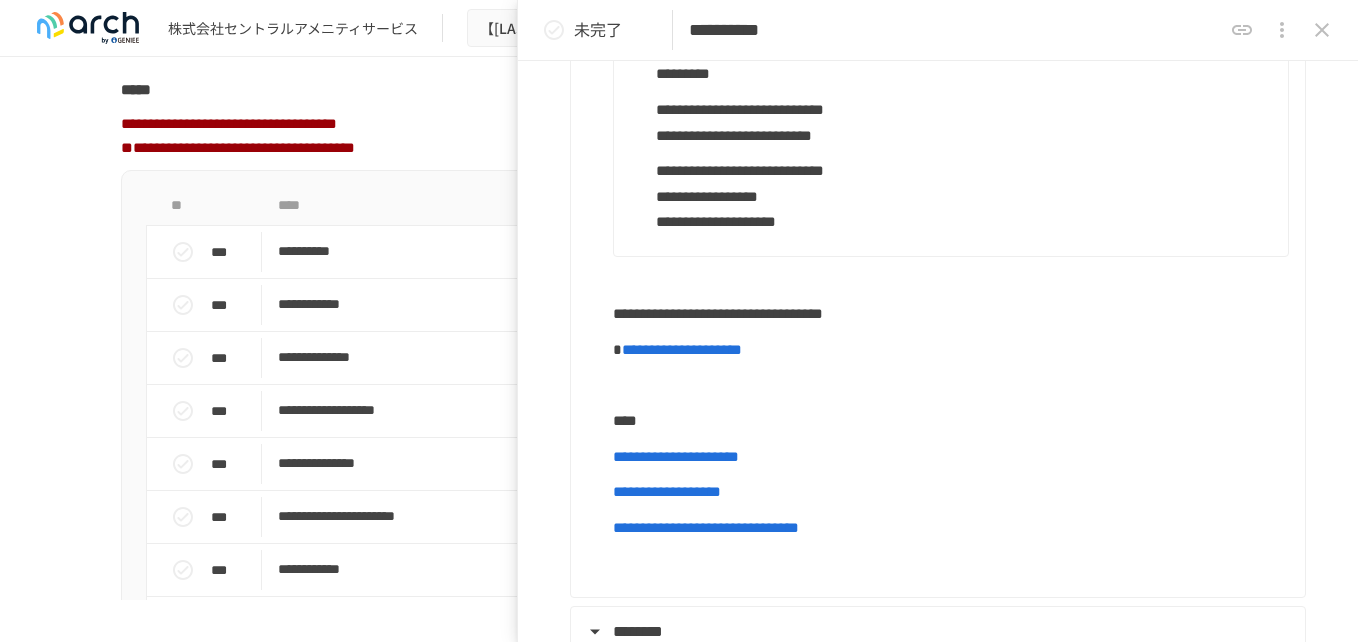 type on "**********" 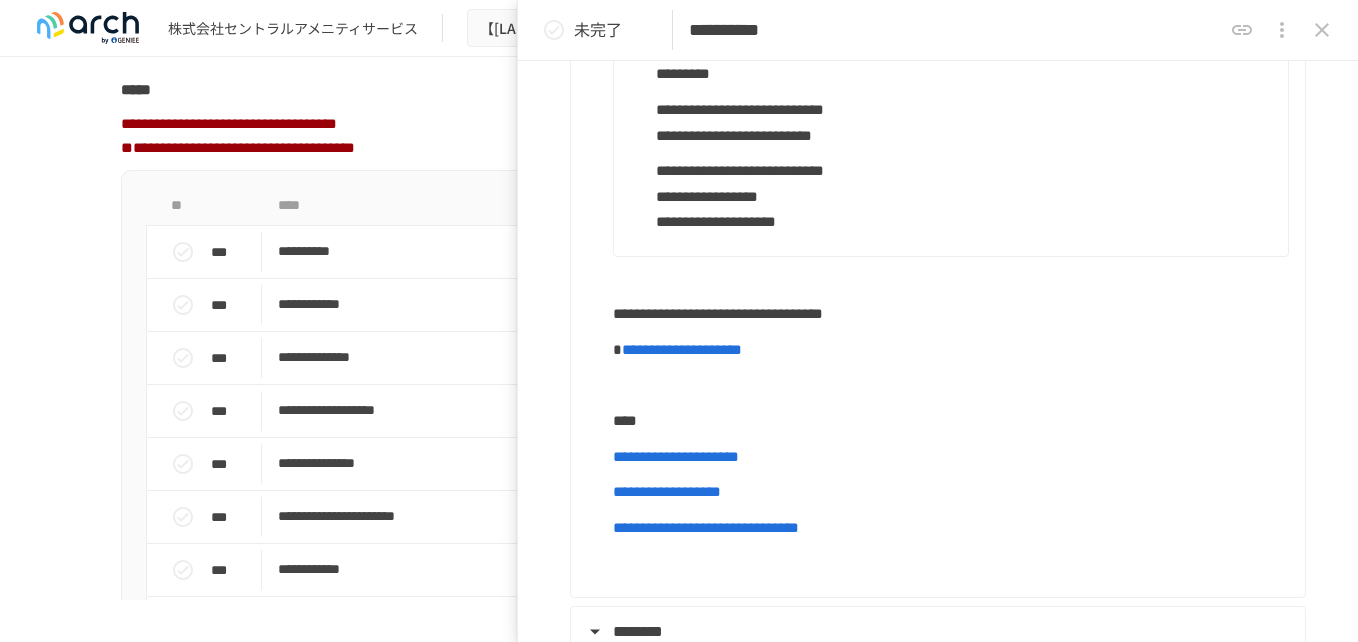 type on "**********" 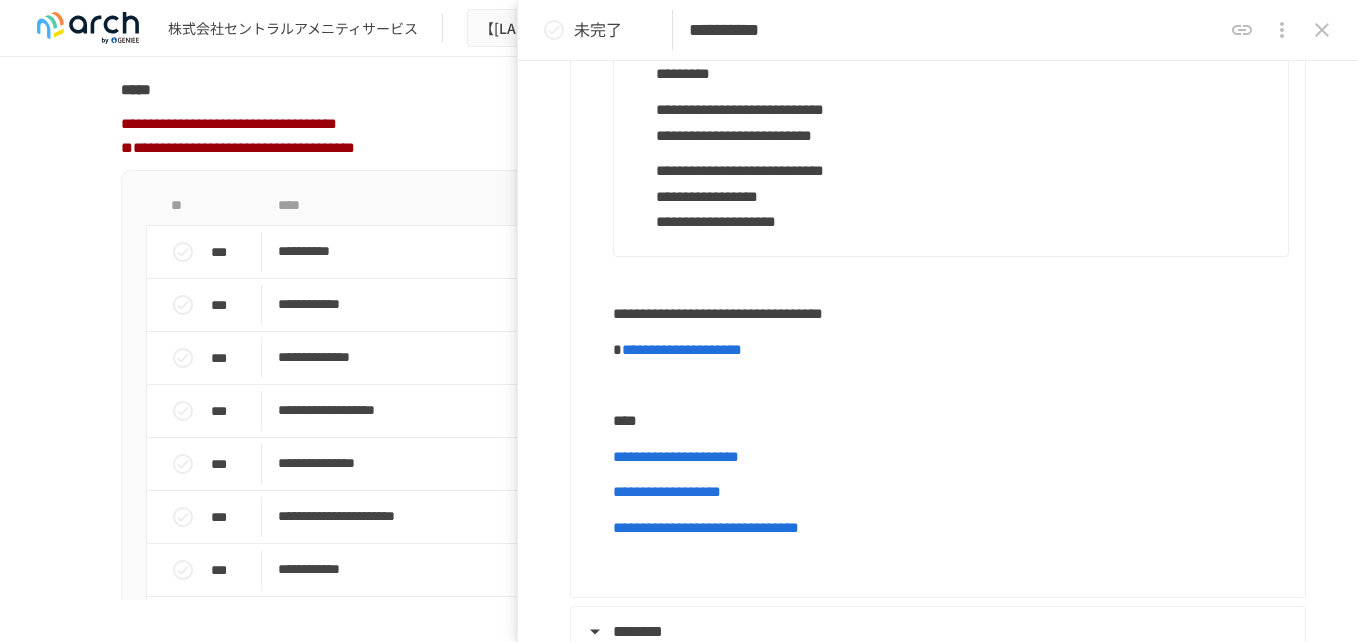 type on "**********" 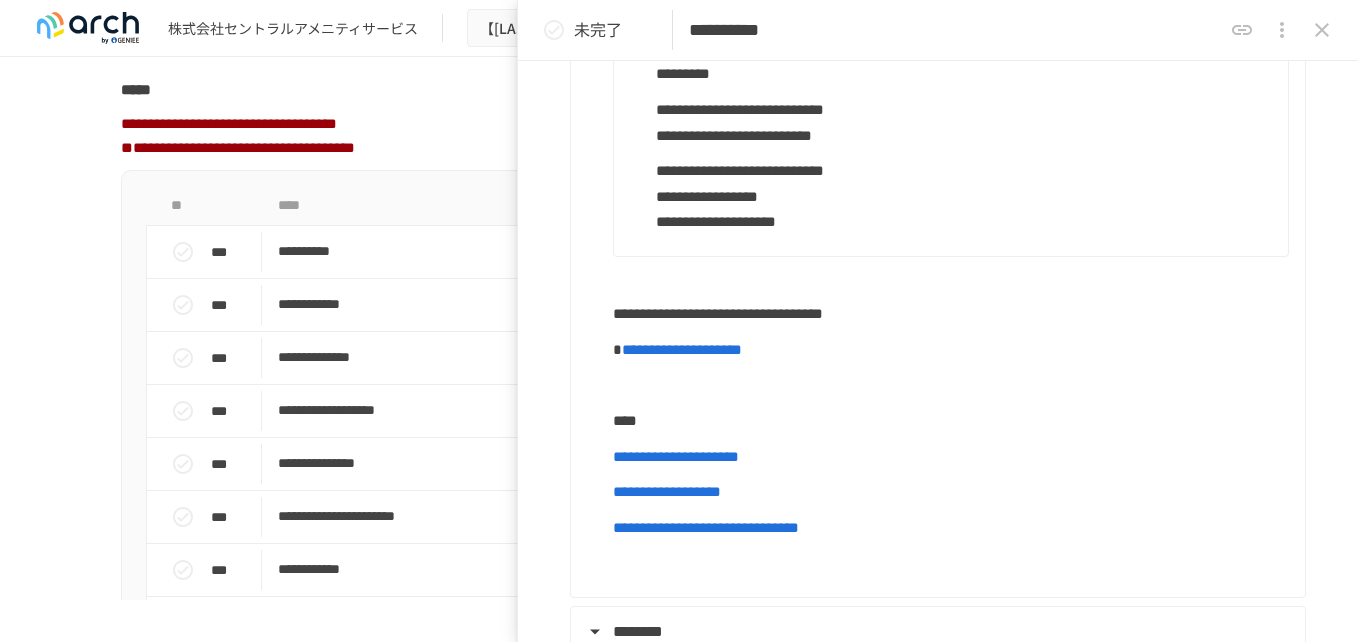 type on "**********" 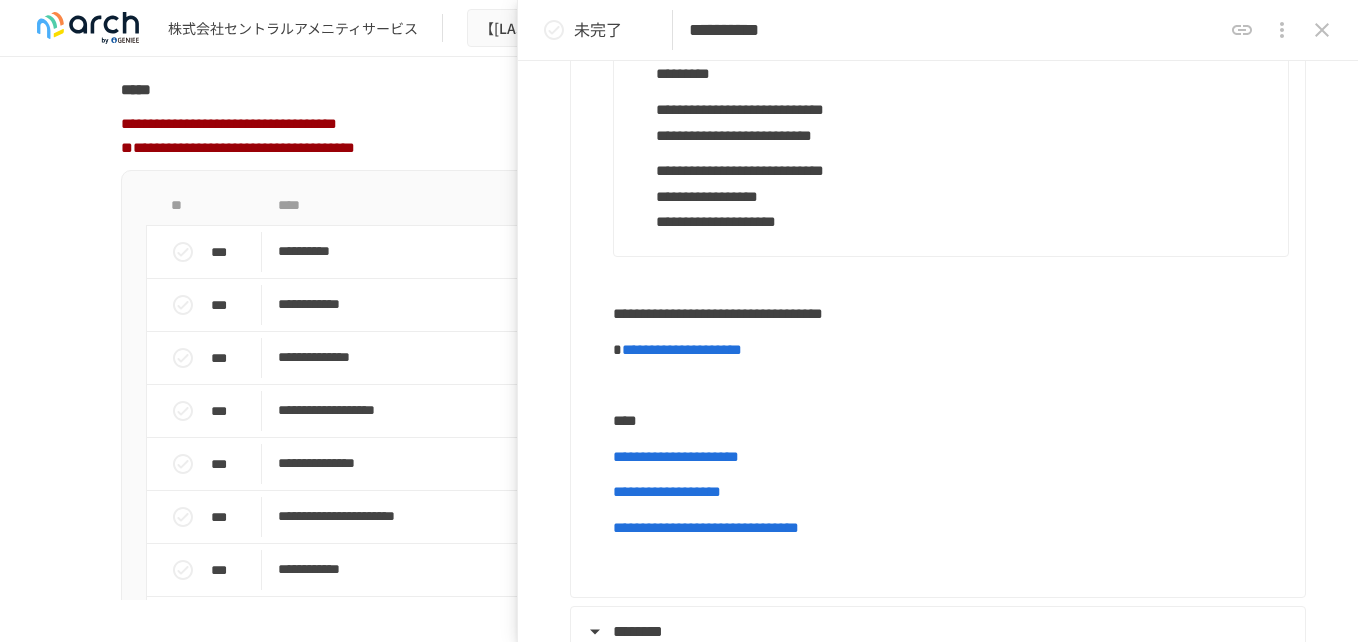 type on "**********" 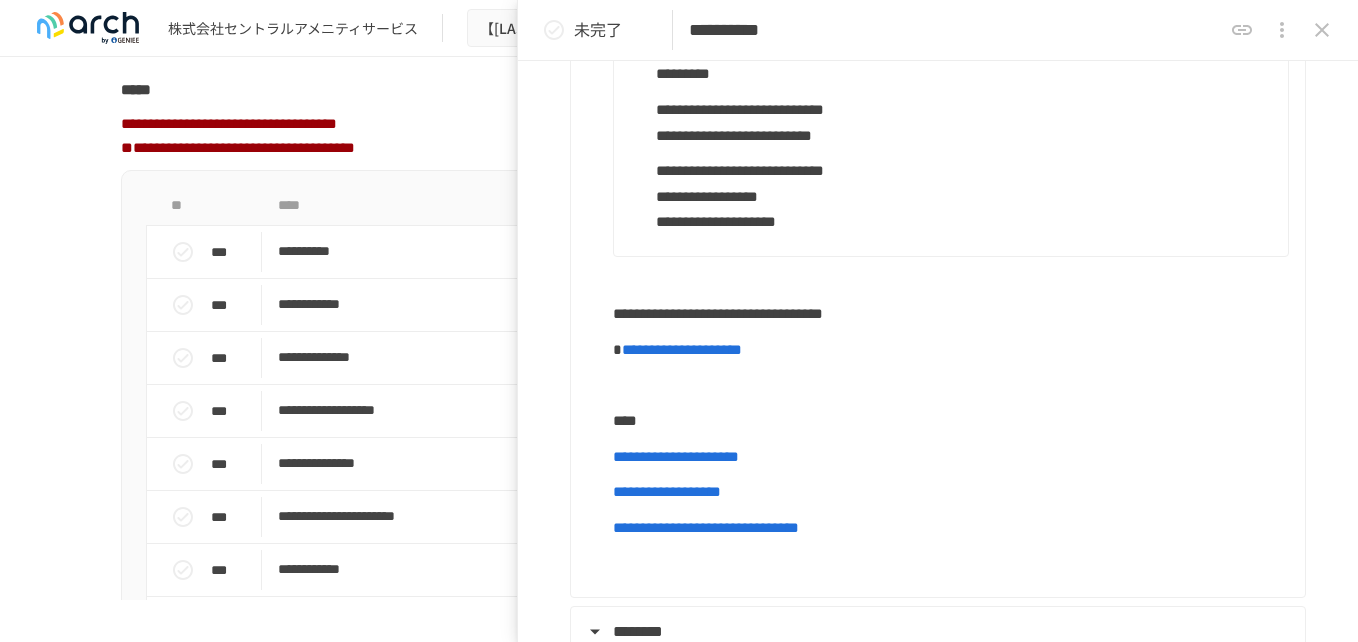 type on "**********" 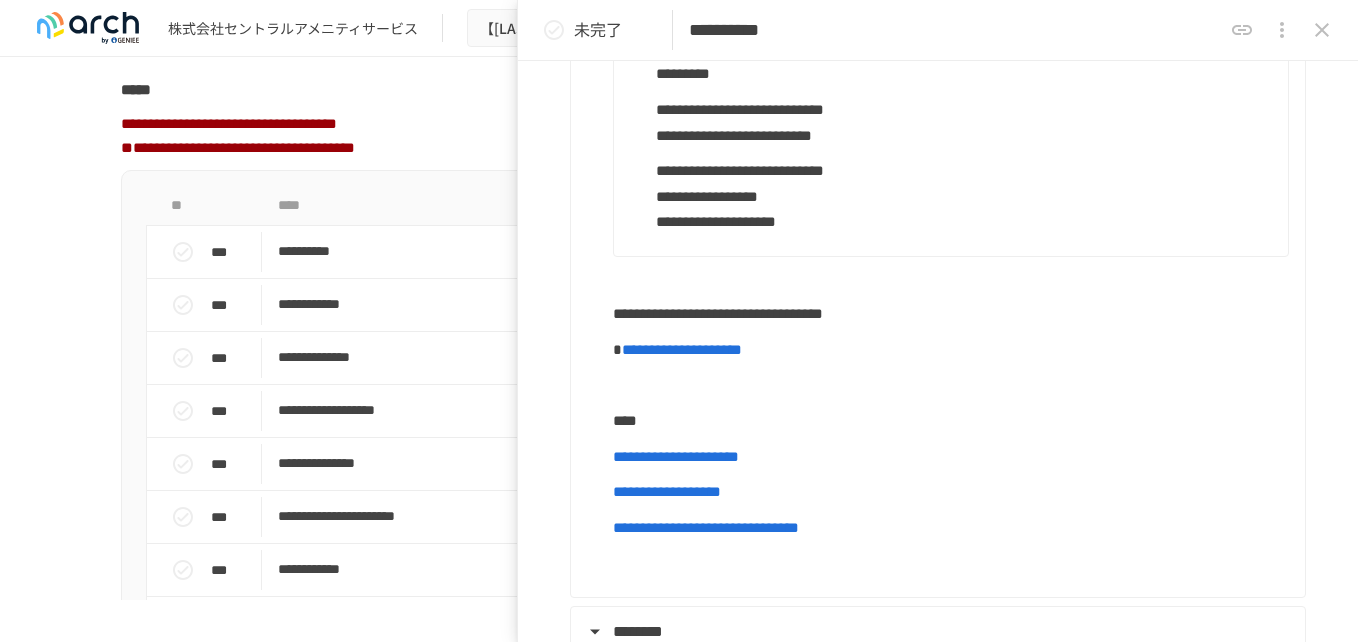 type on "**********" 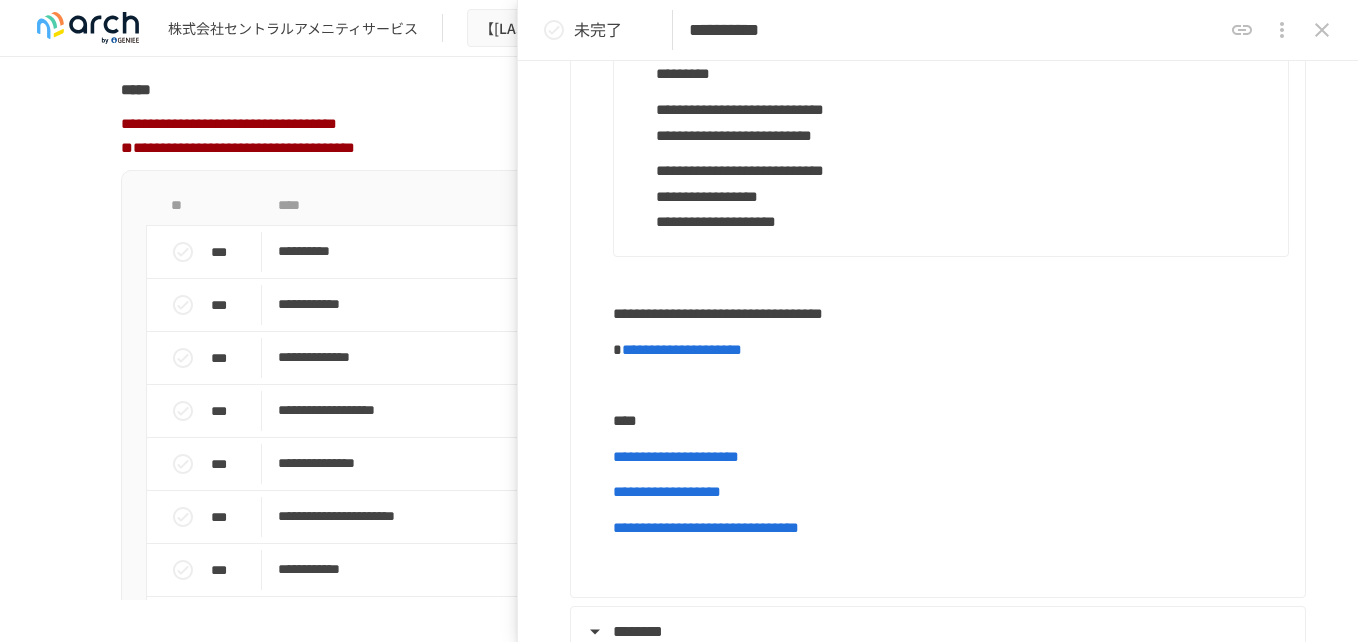type on "**********" 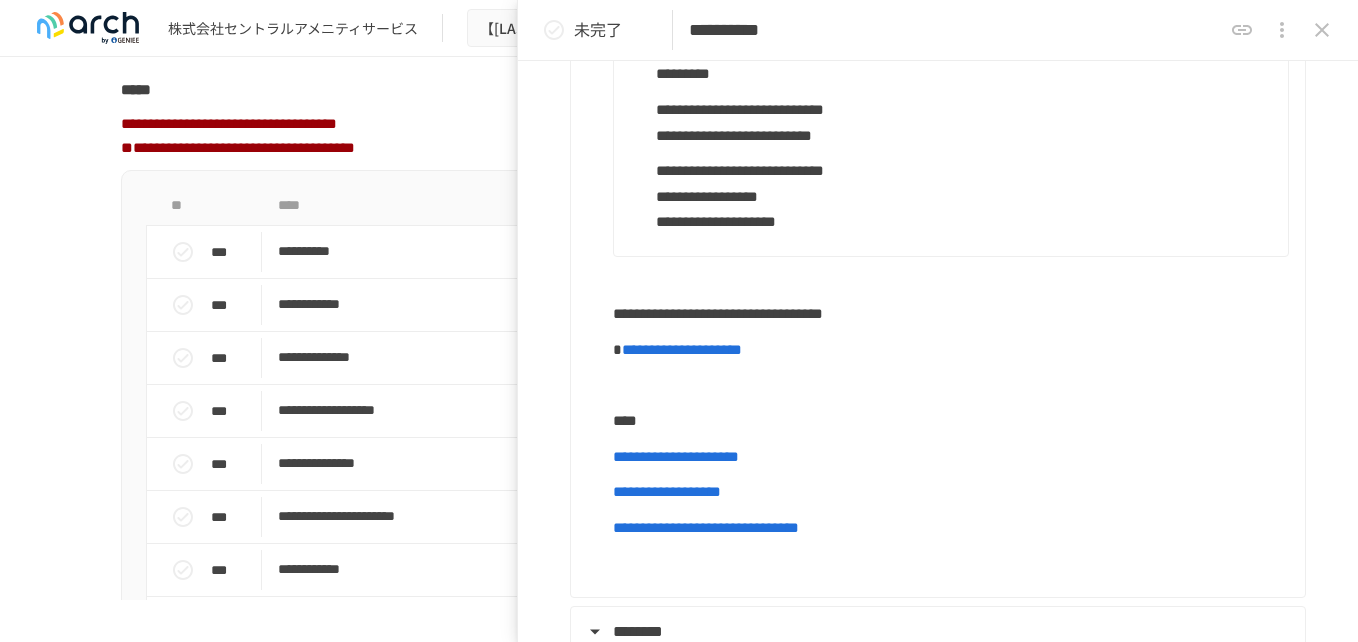 type on "**********" 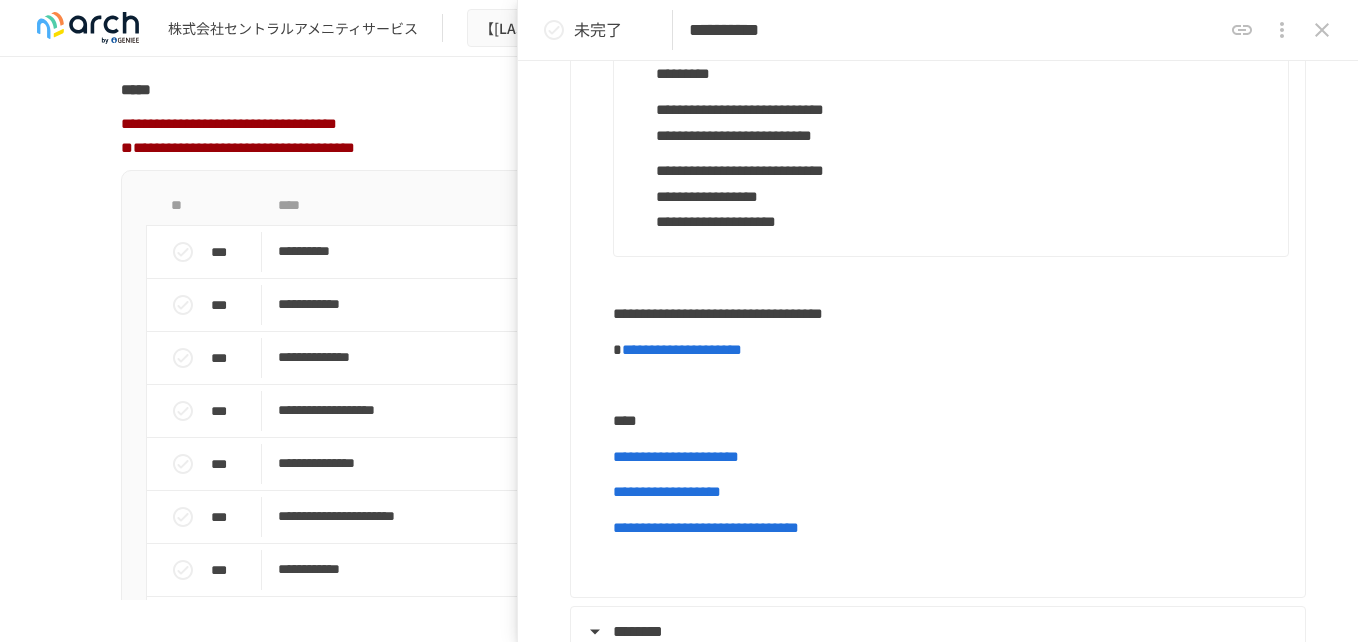 type on "**********" 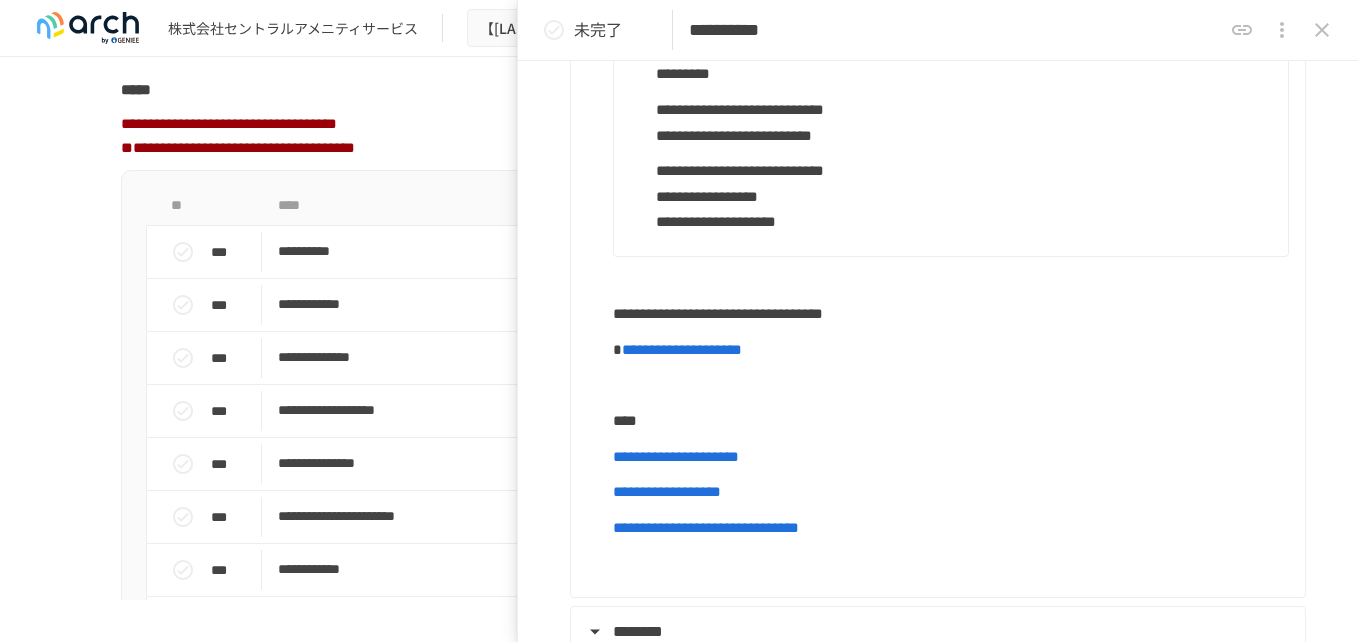 type on "**********" 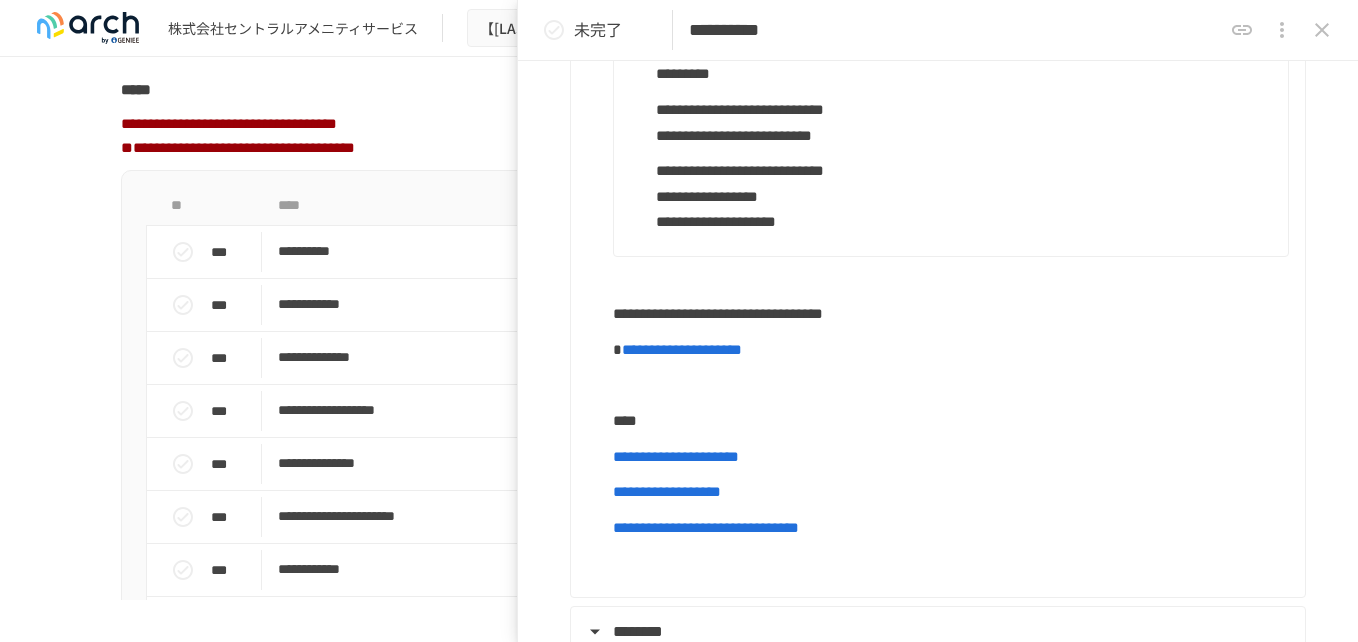 type on "**********" 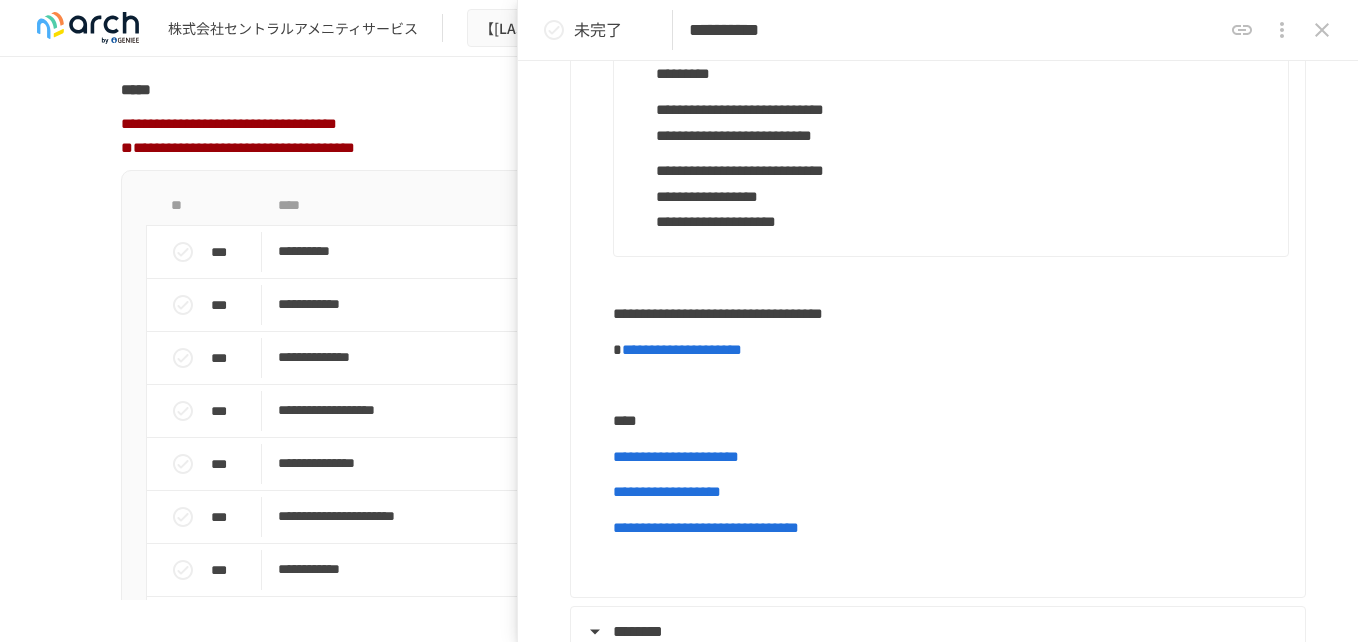 type on "**********" 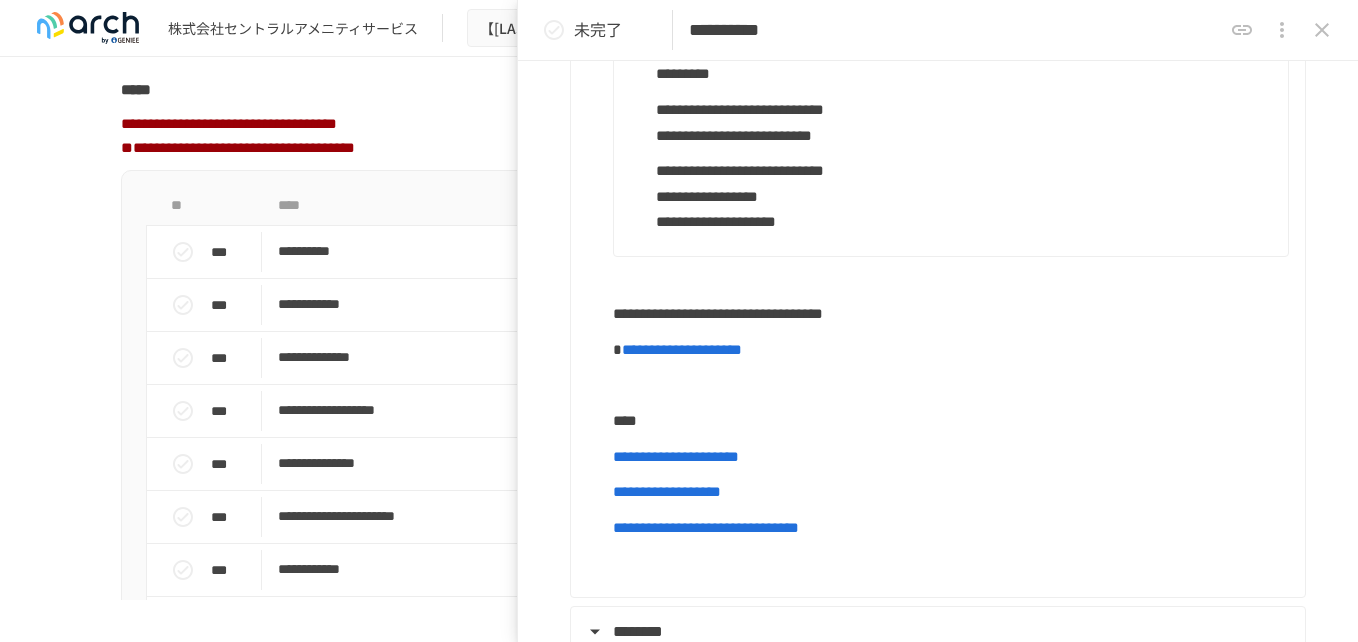 type on "**********" 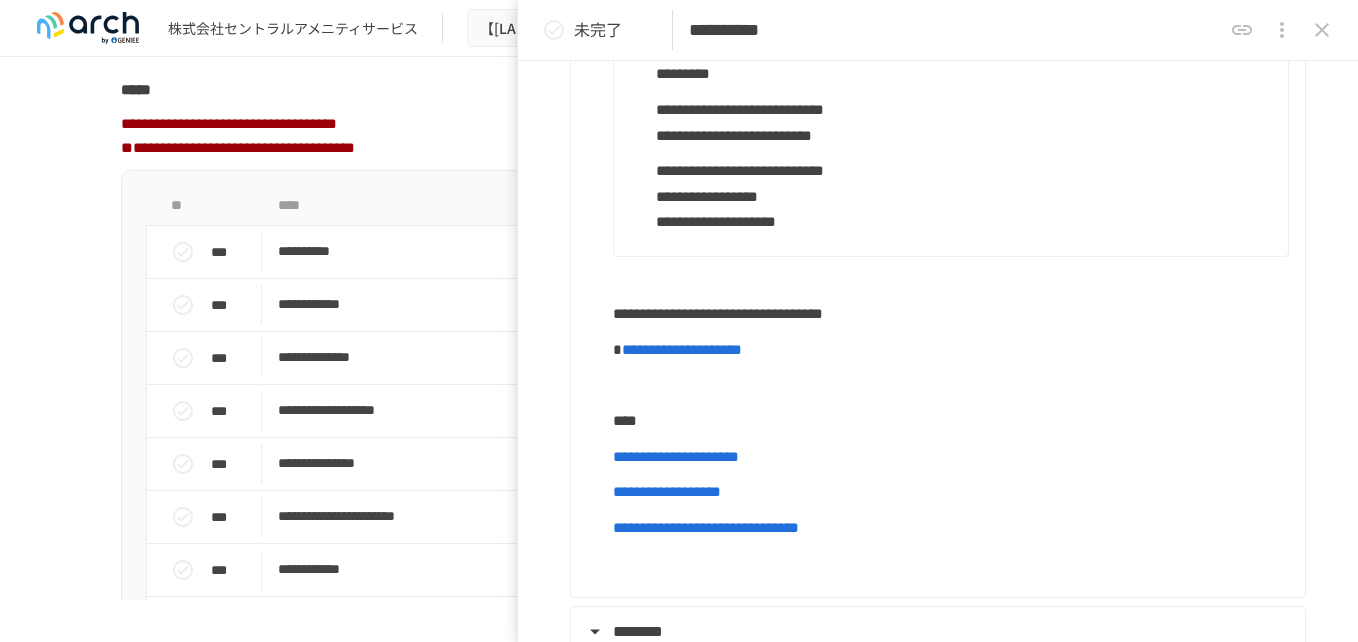 type on "**********" 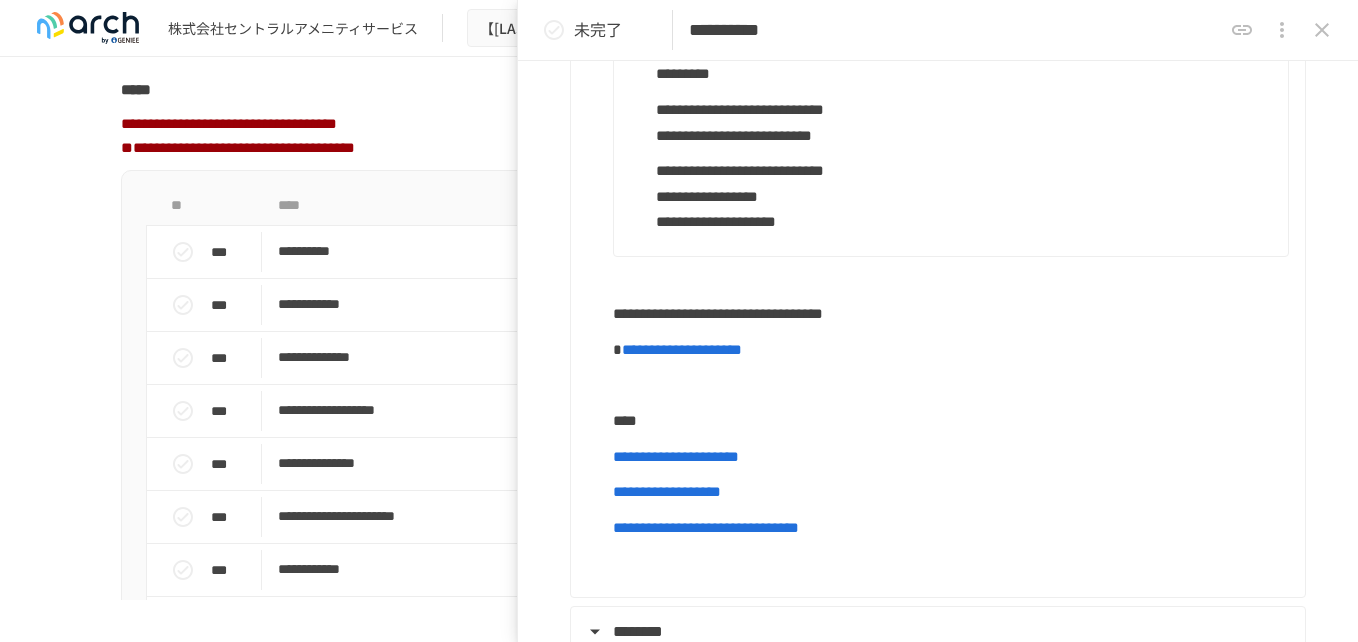 type on "**********" 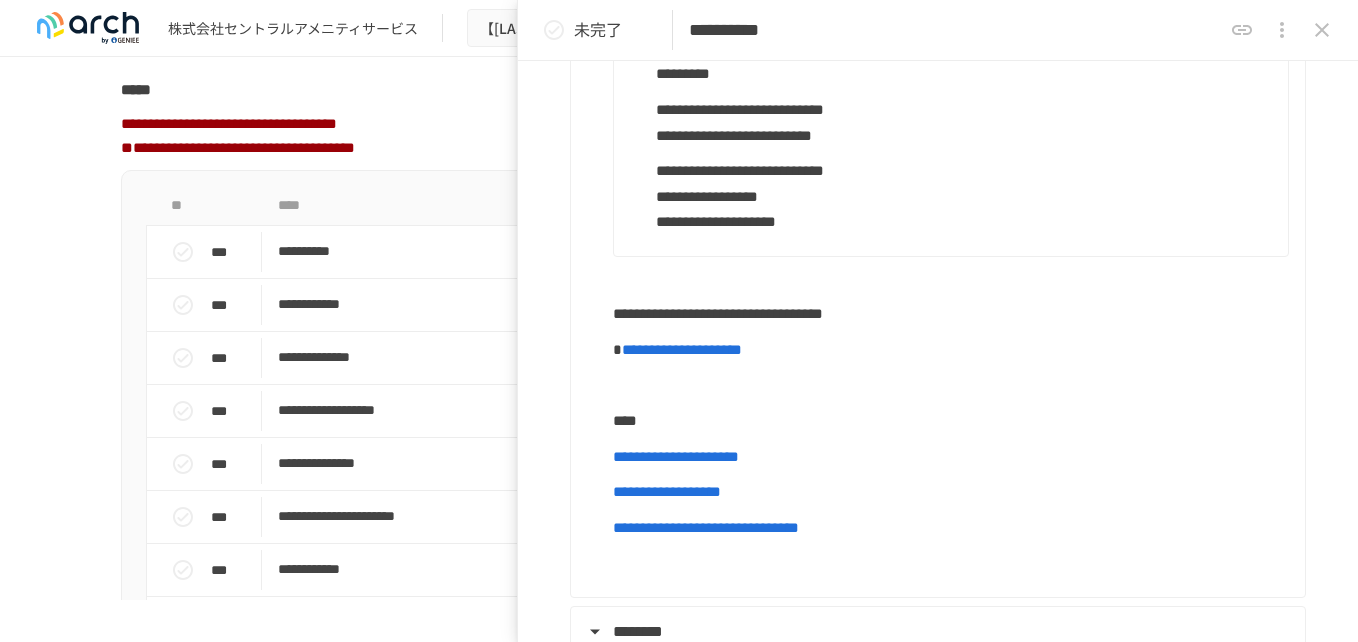 type on "**********" 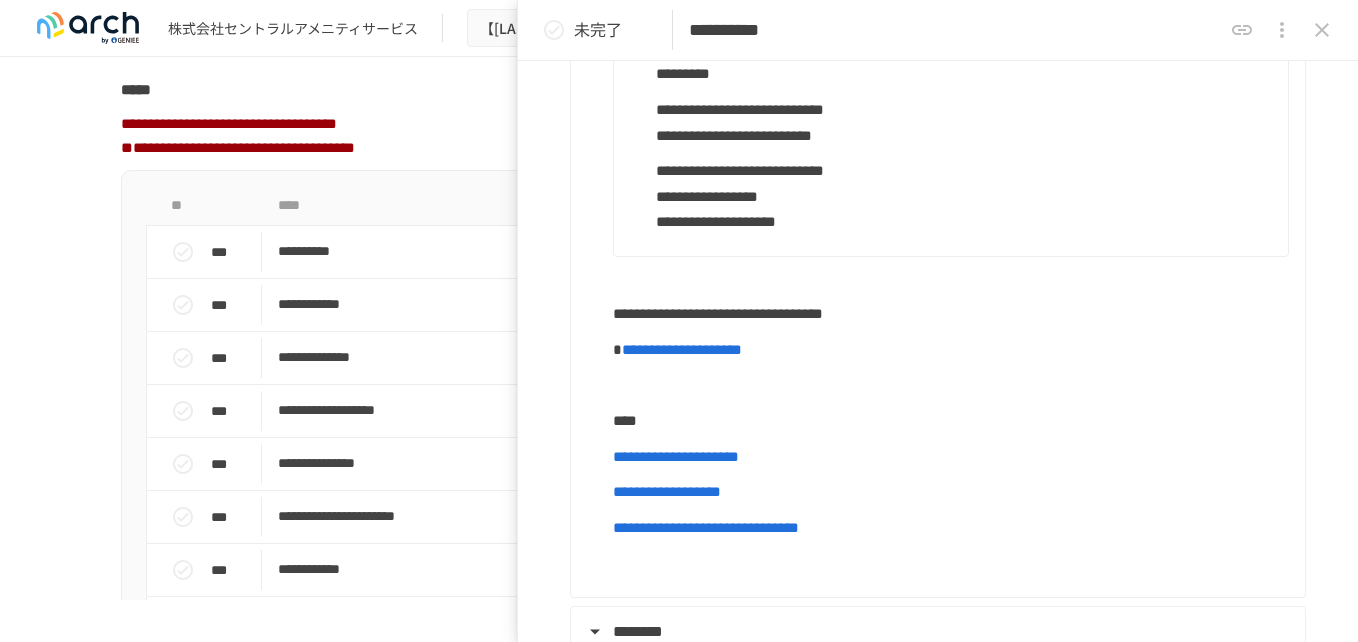 type on "**********" 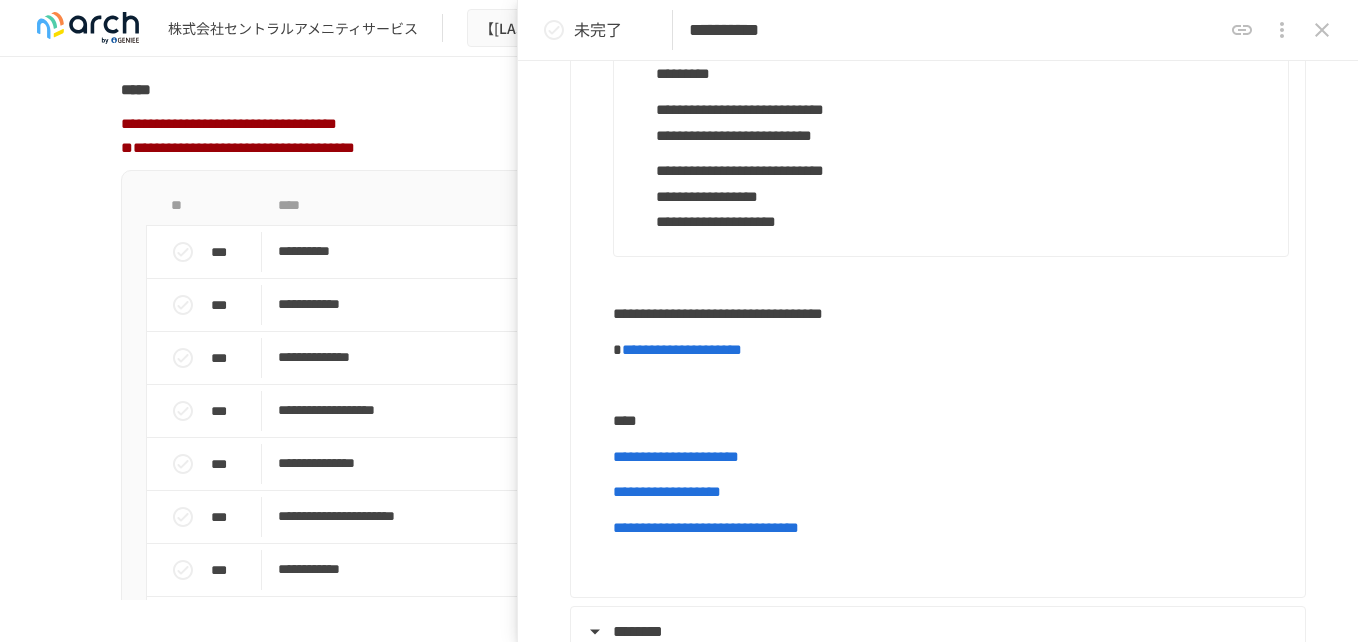 type on "**********" 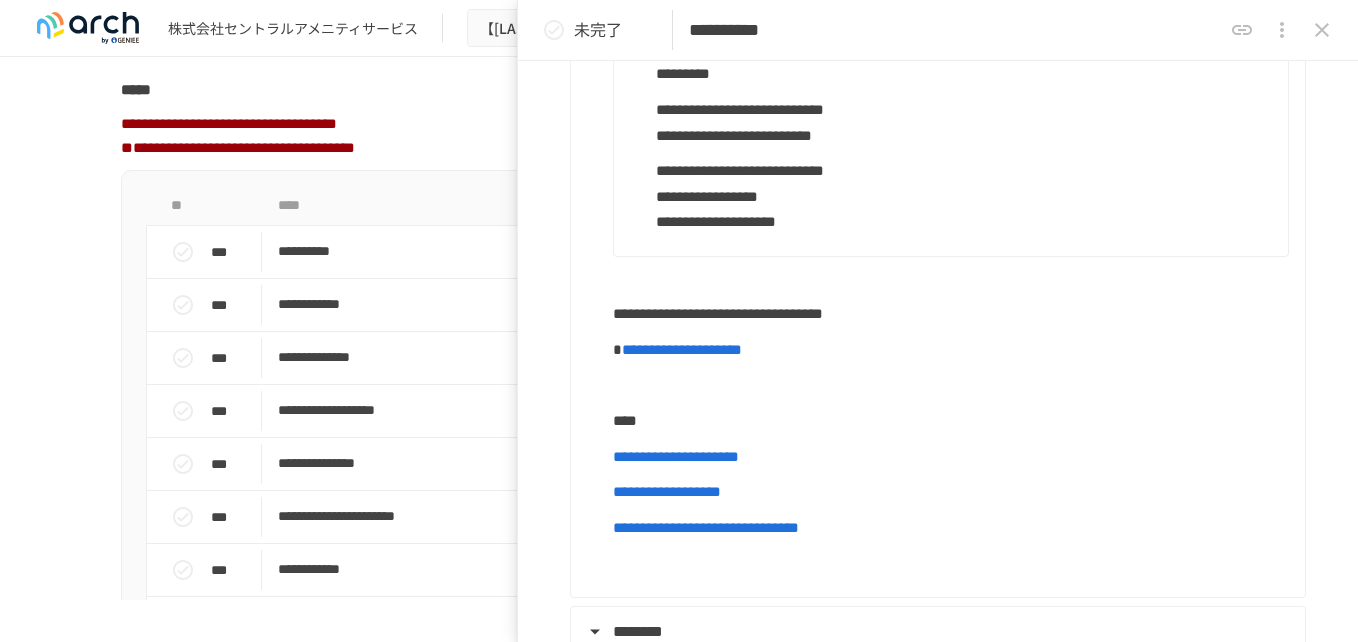 type on "**********" 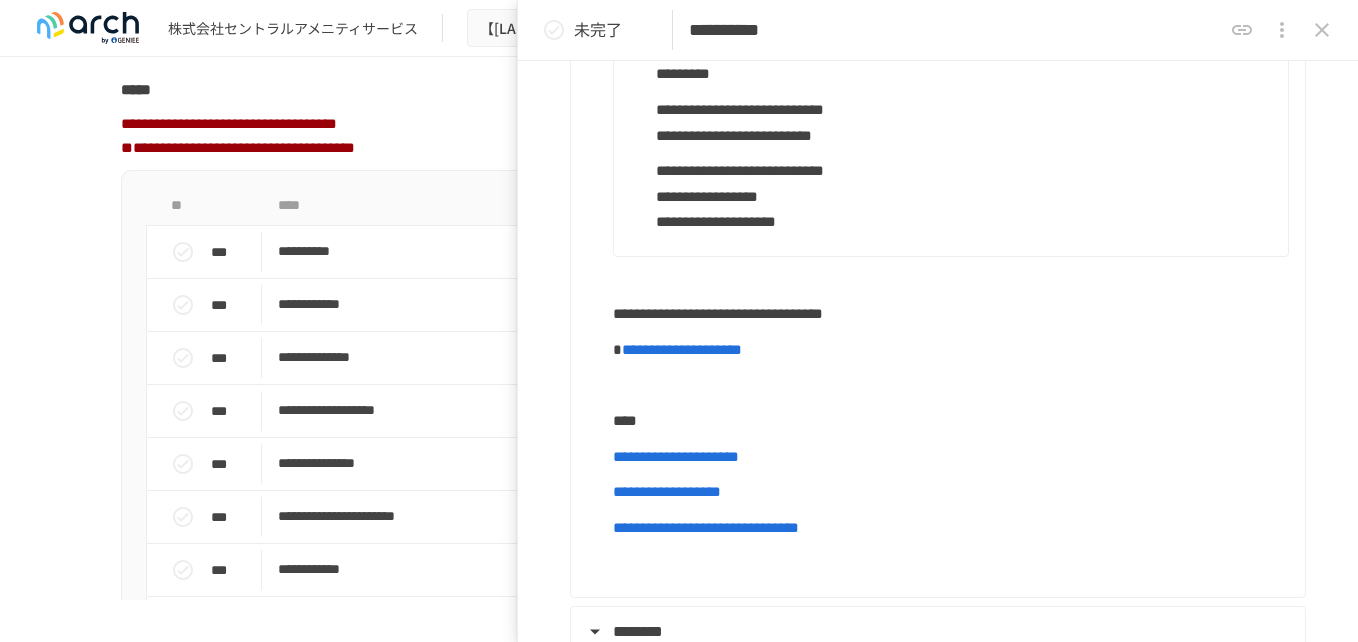 type on "**********" 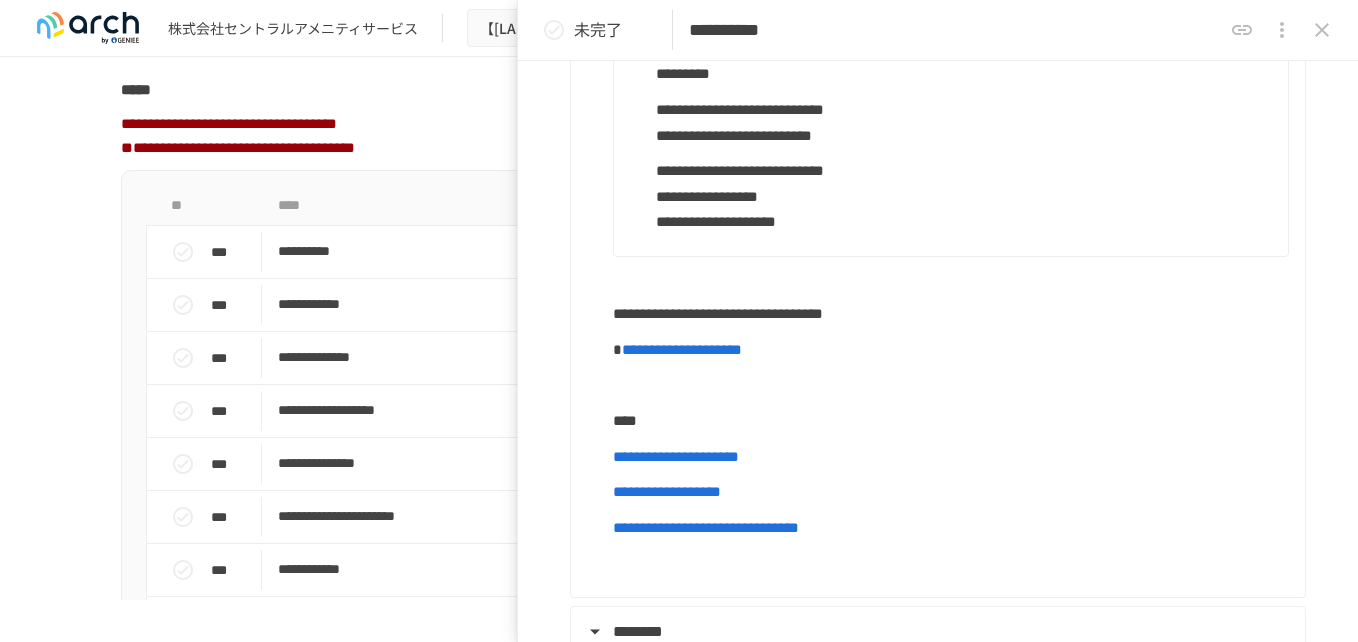 type on "**********" 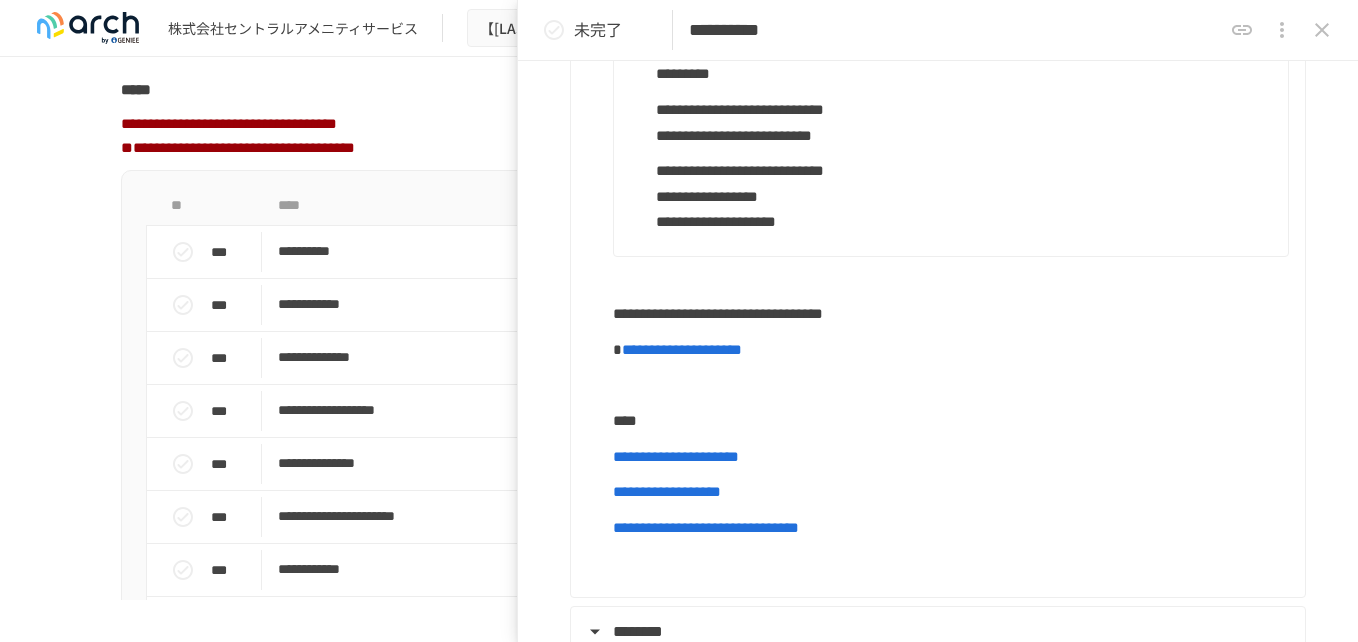 type on "**********" 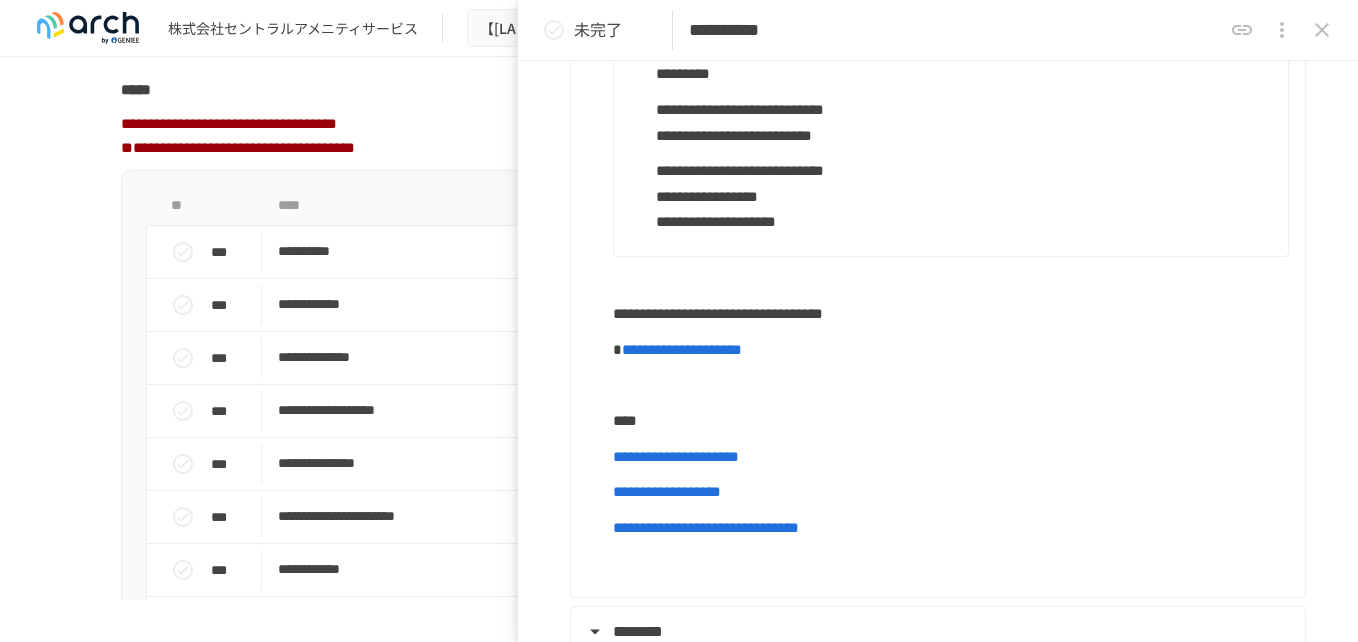 type on "**********" 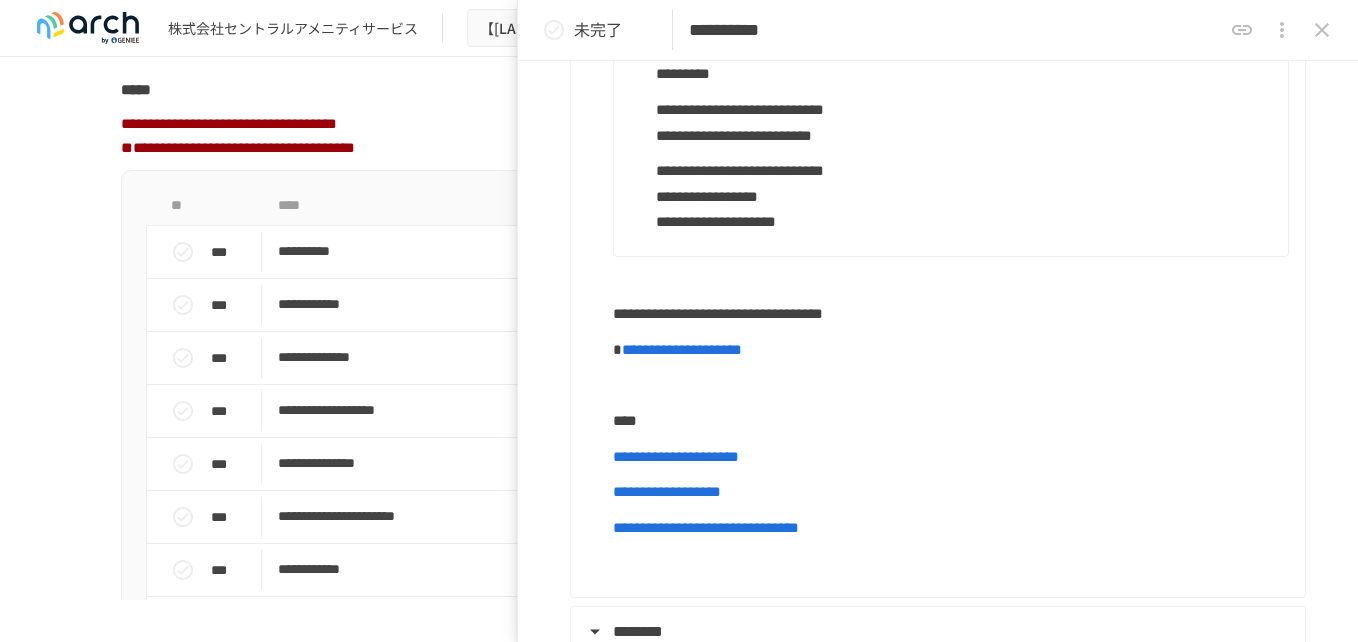 type on "**********" 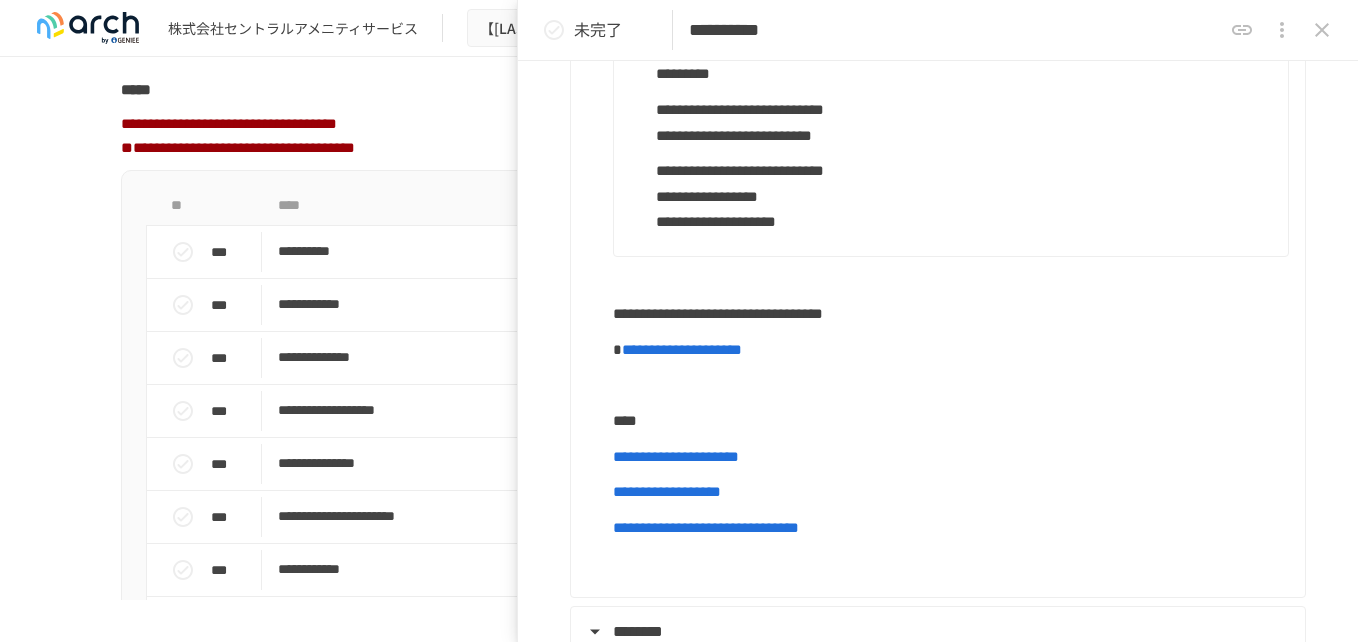 type on "**********" 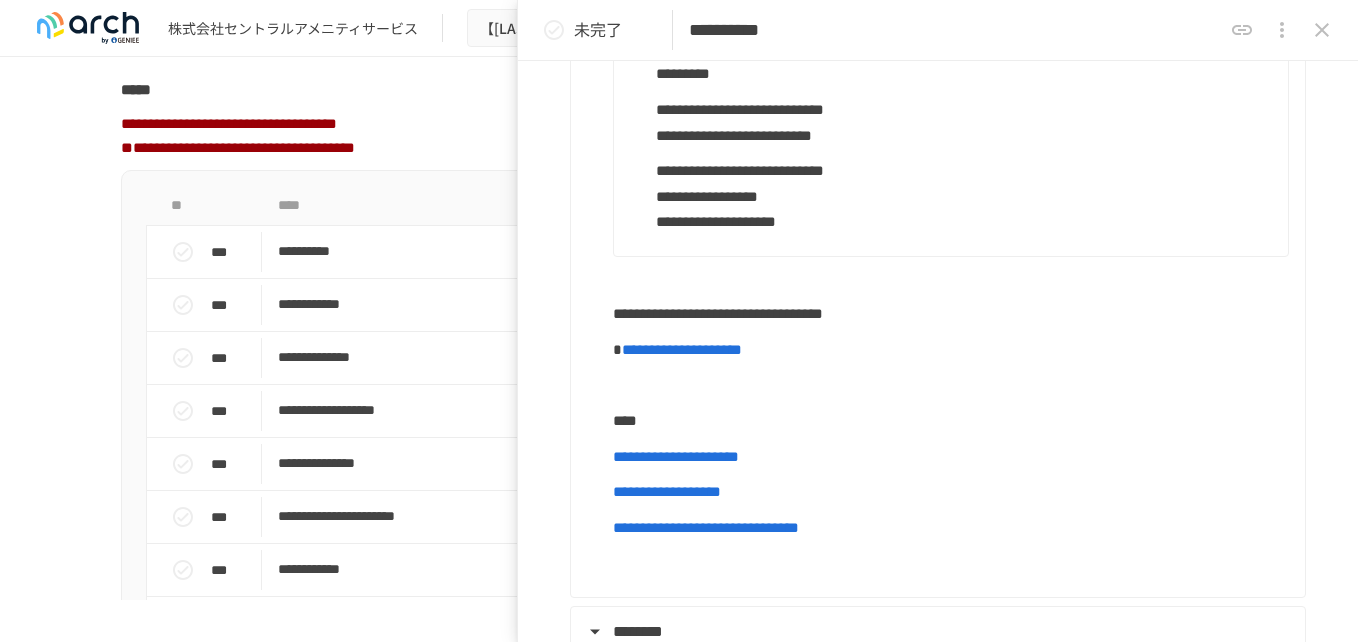 type on "**********" 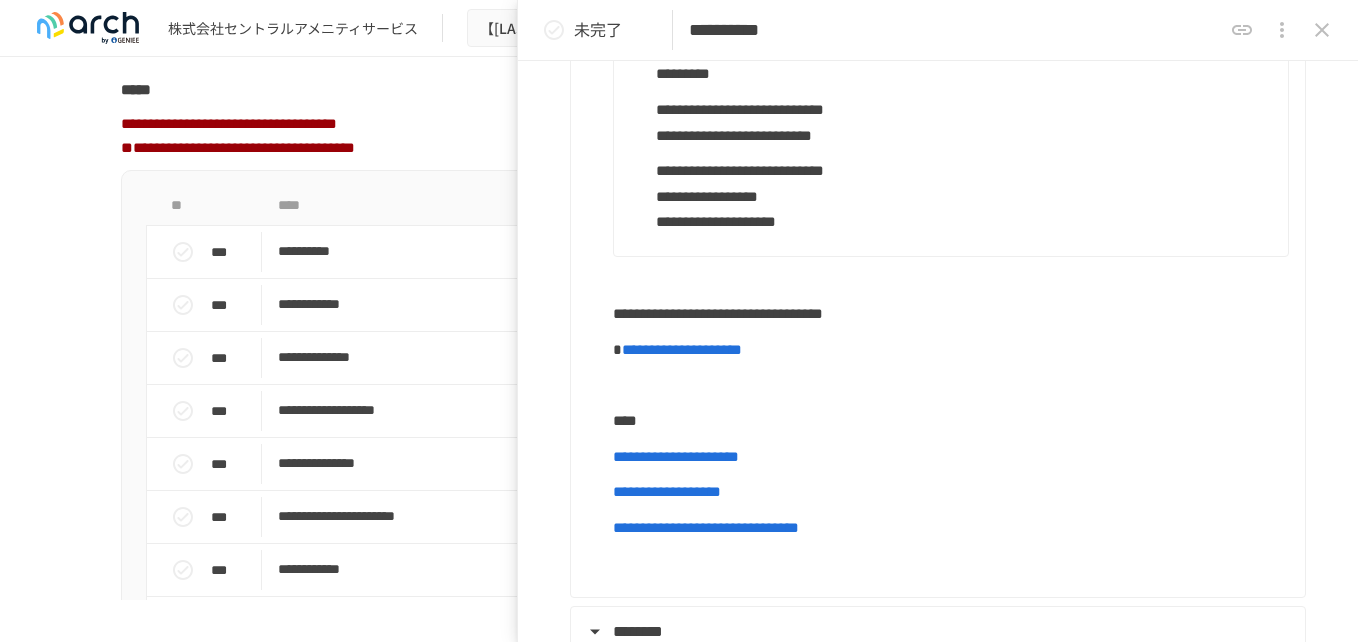 type on "**********" 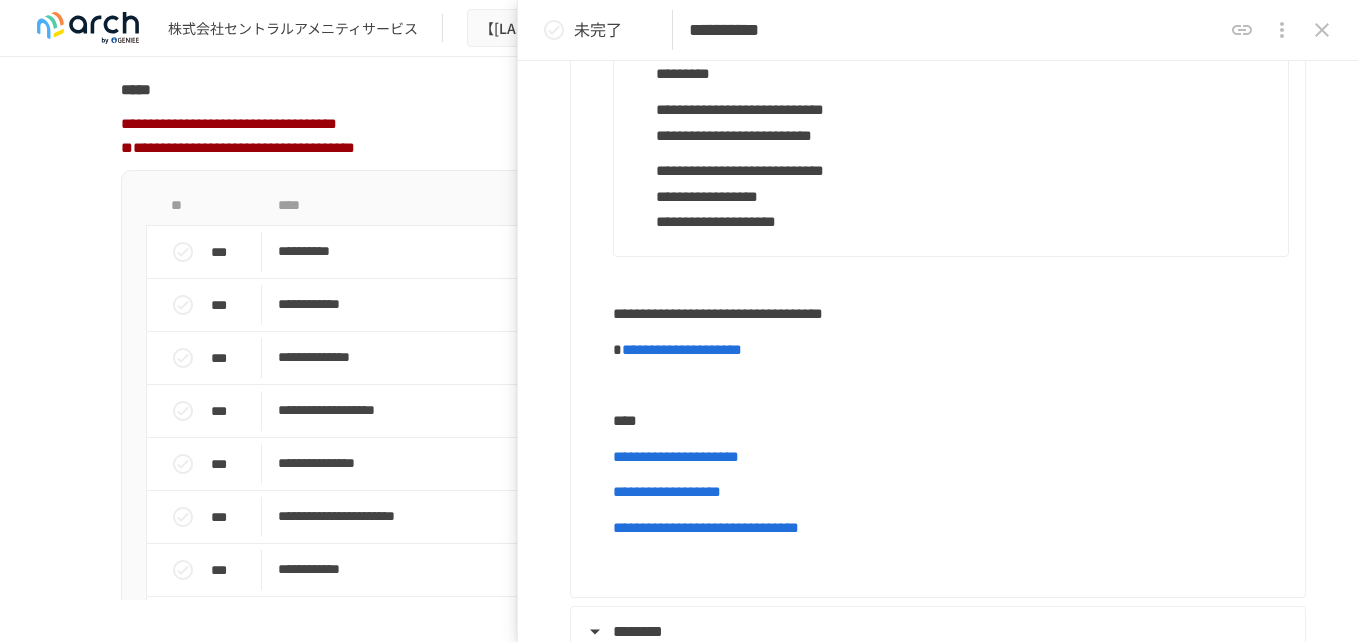 type on "**********" 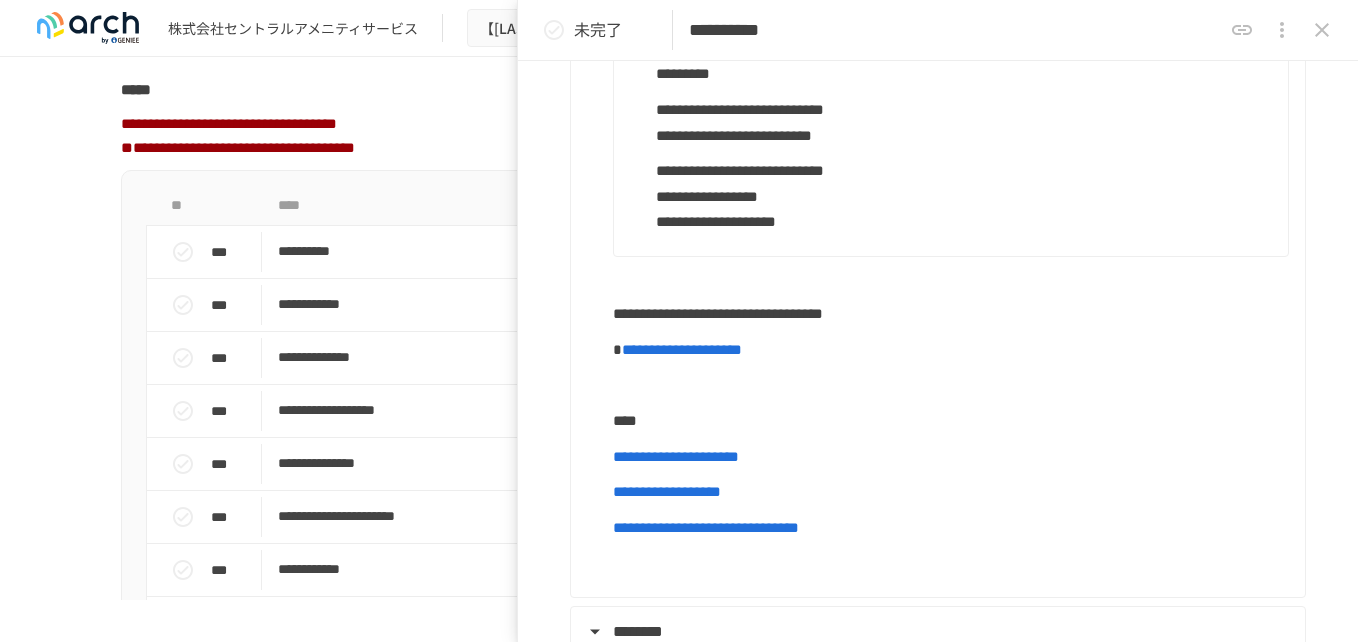 type on "**********" 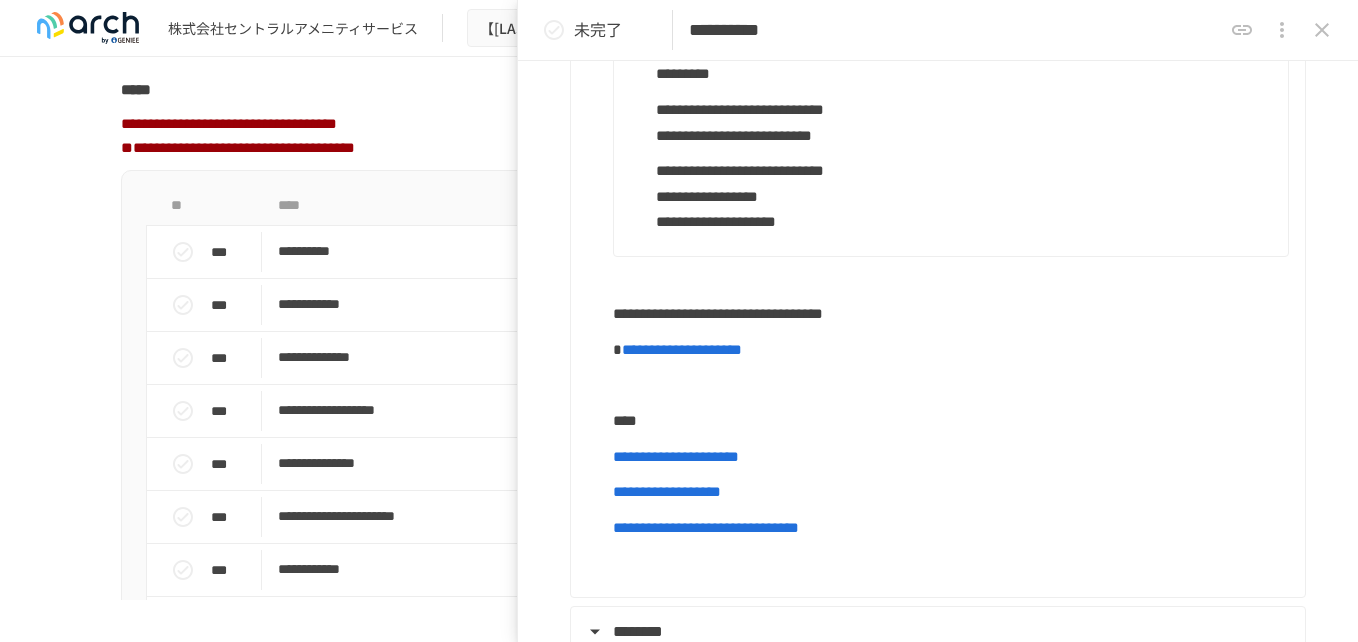 click on "**********" at bounding box center [679, 328] 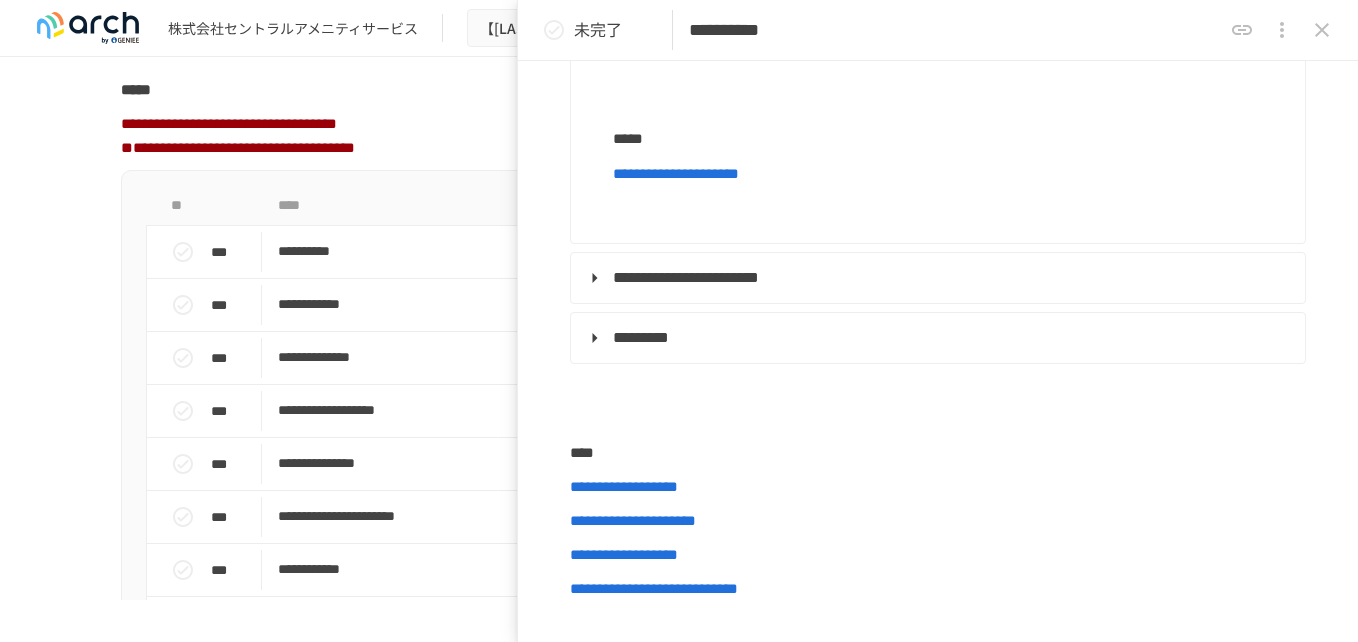 scroll, scrollTop: 3667, scrollLeft: 0, axis: vertical 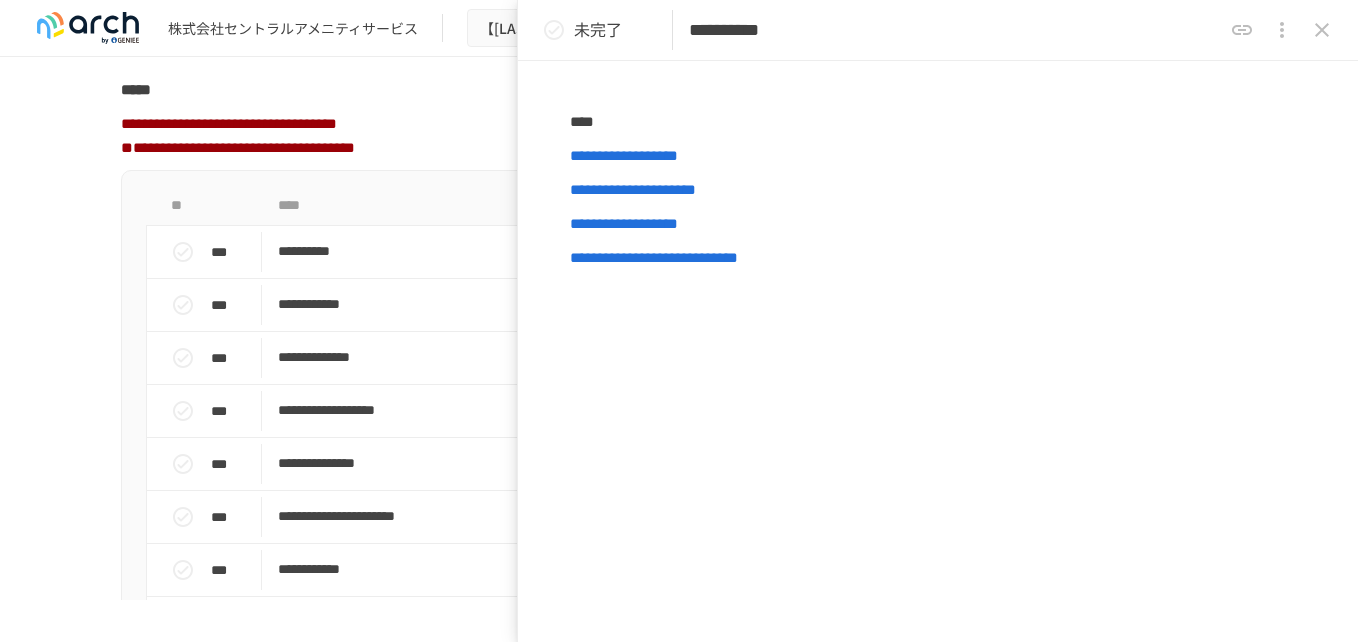 type on "**********" 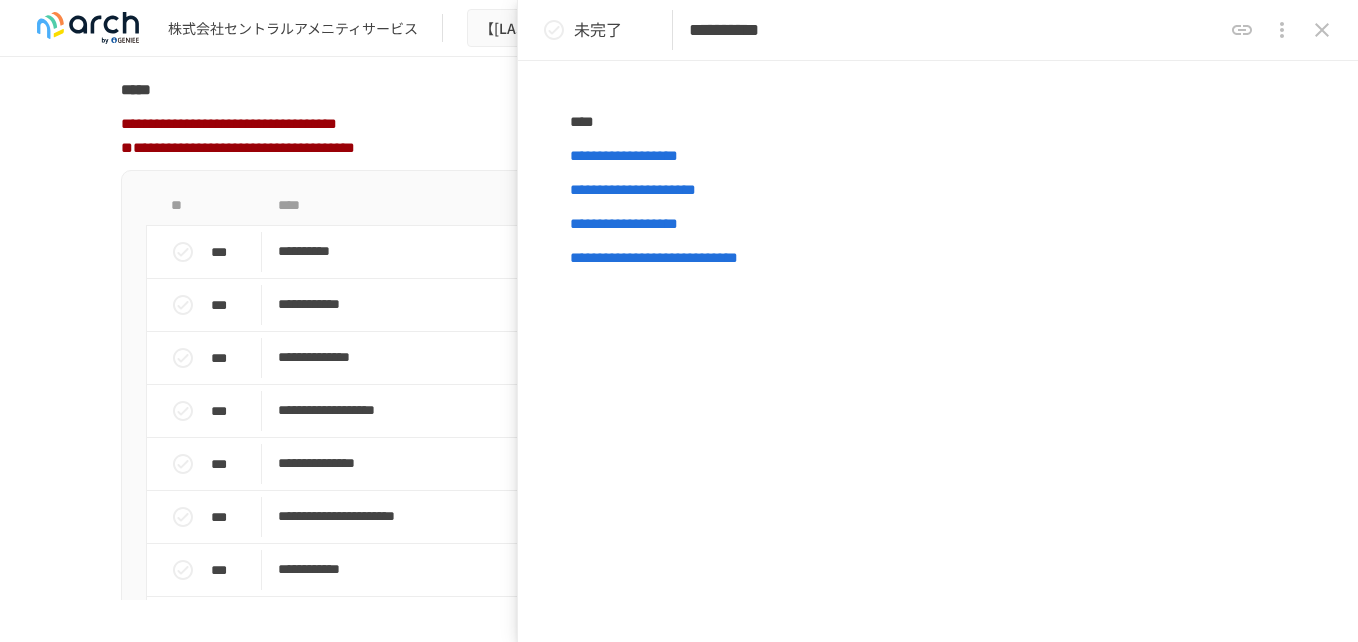 type on "**********" 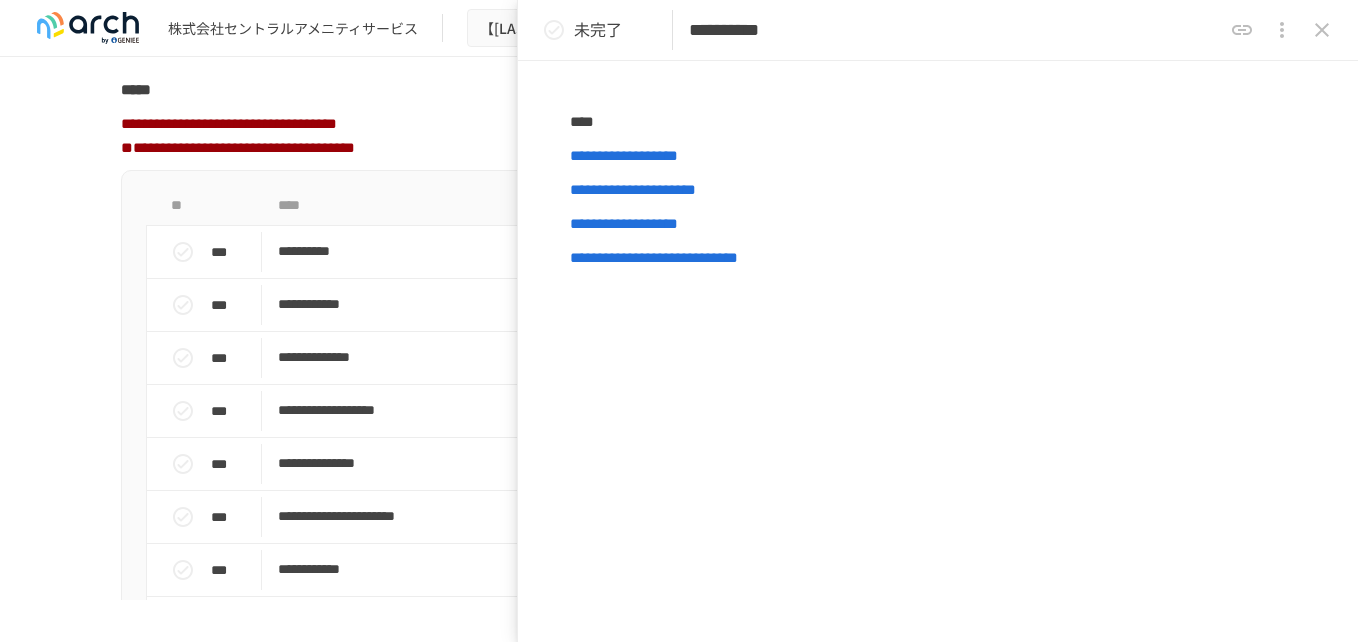 type on "**********" 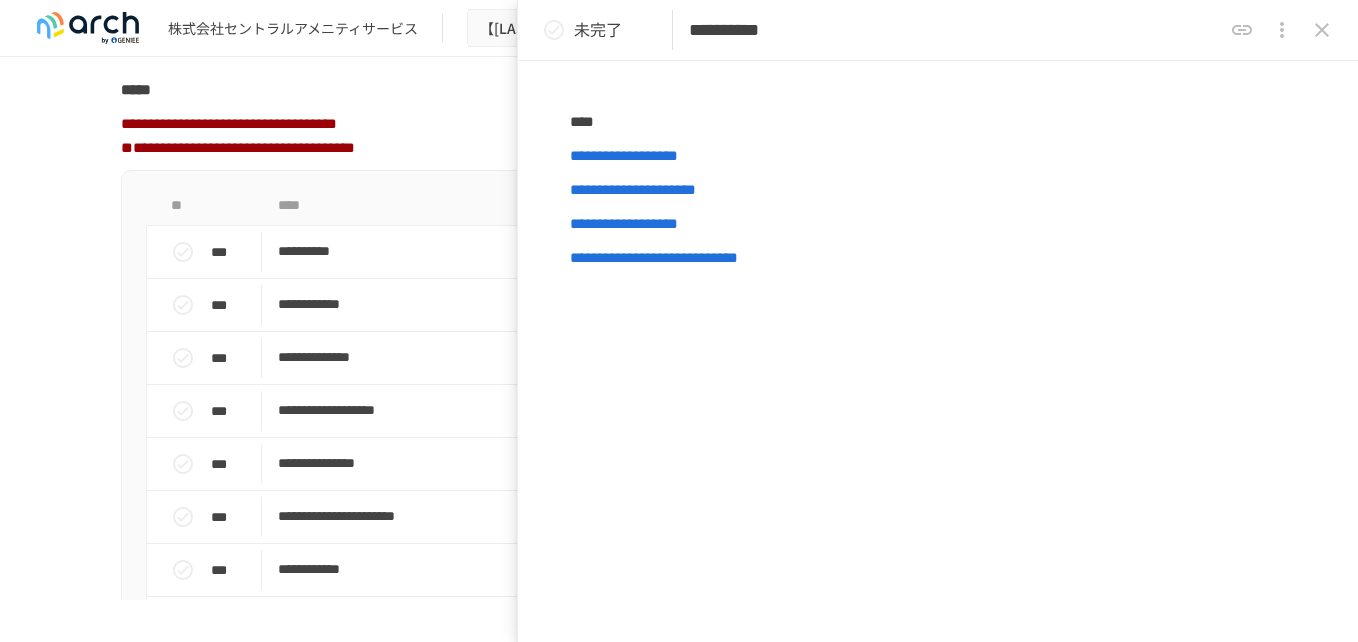 type on "**********" 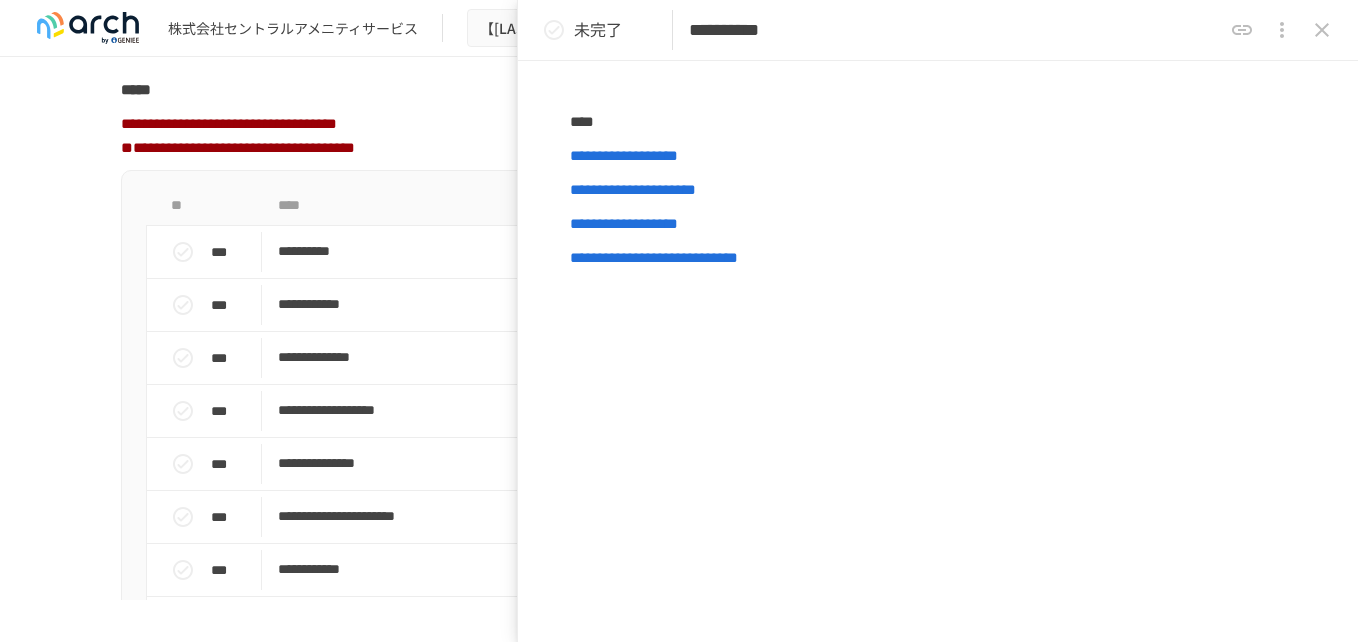 type on "**********" 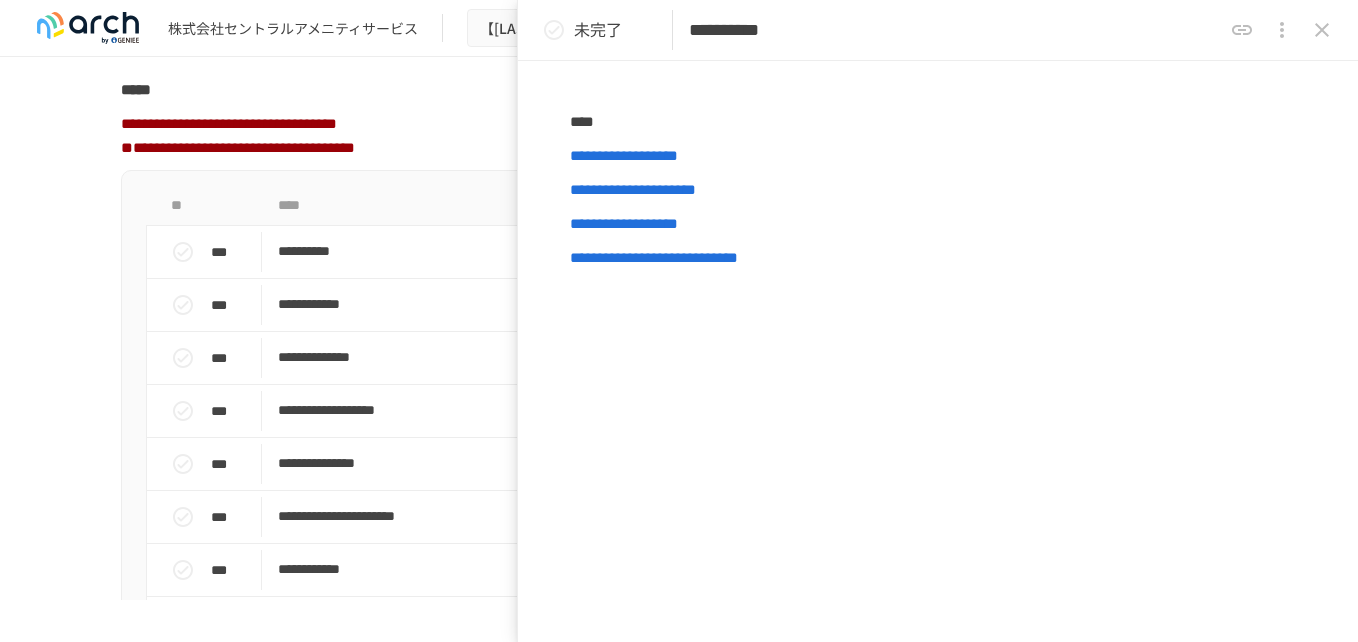 type on "**********" 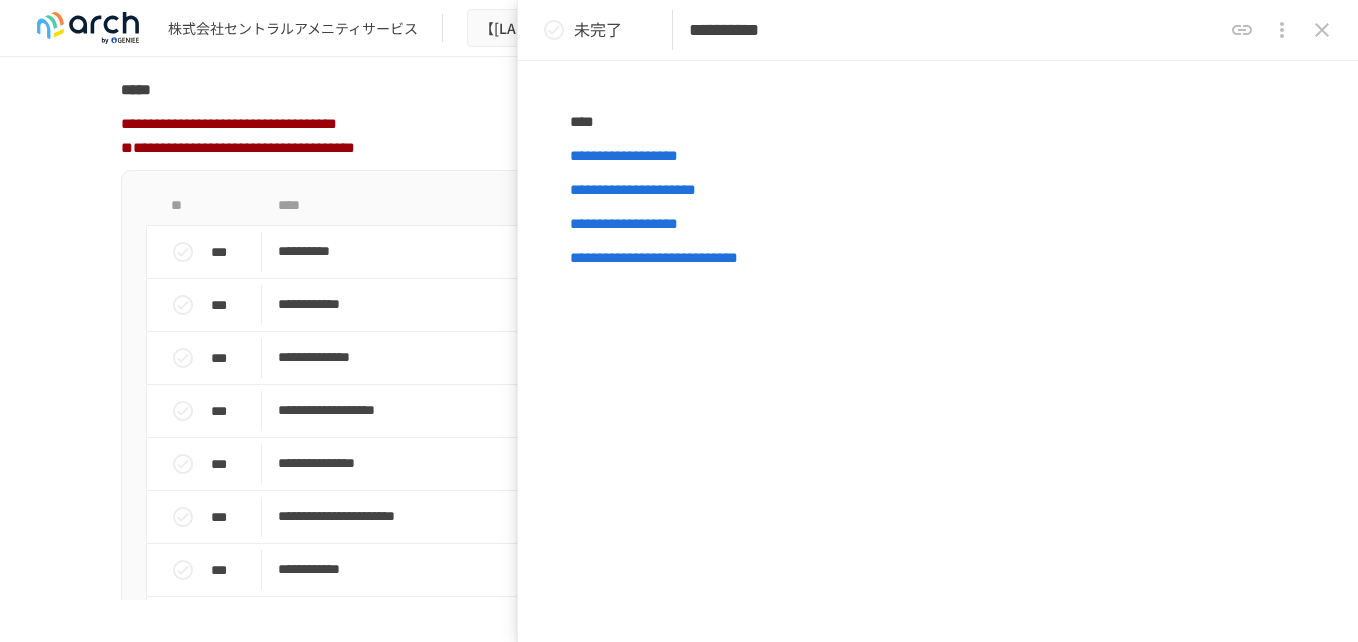 type on "**********" 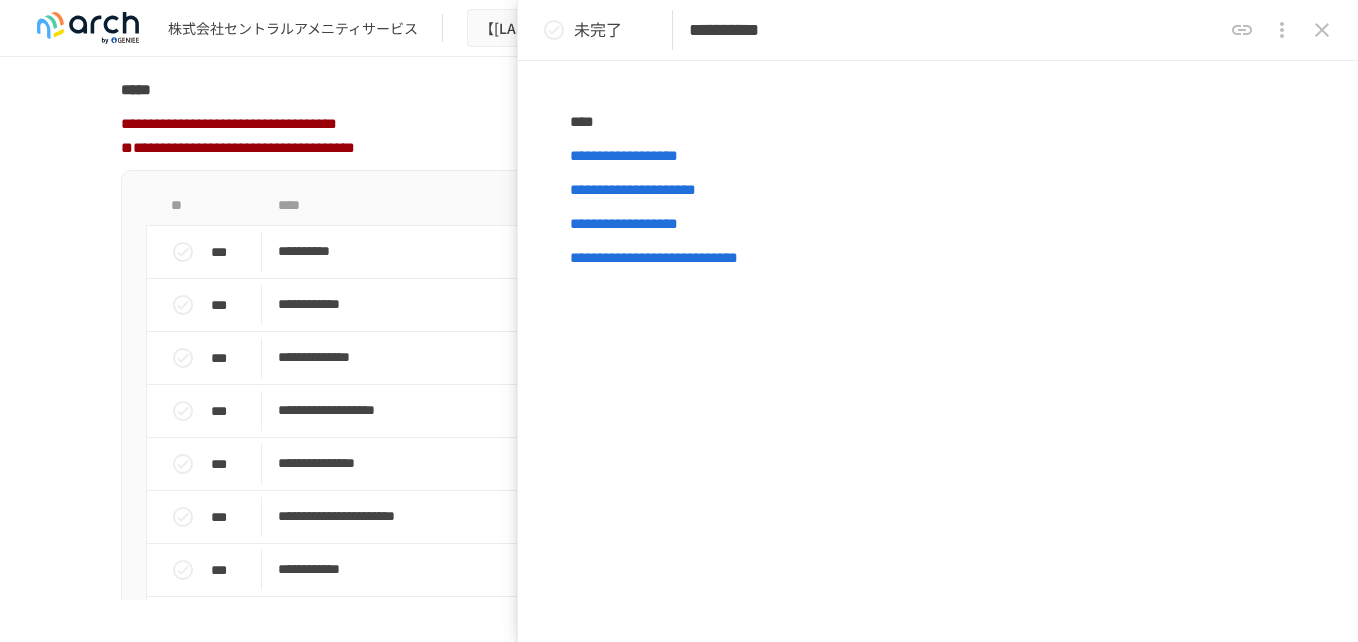 type on "**********" 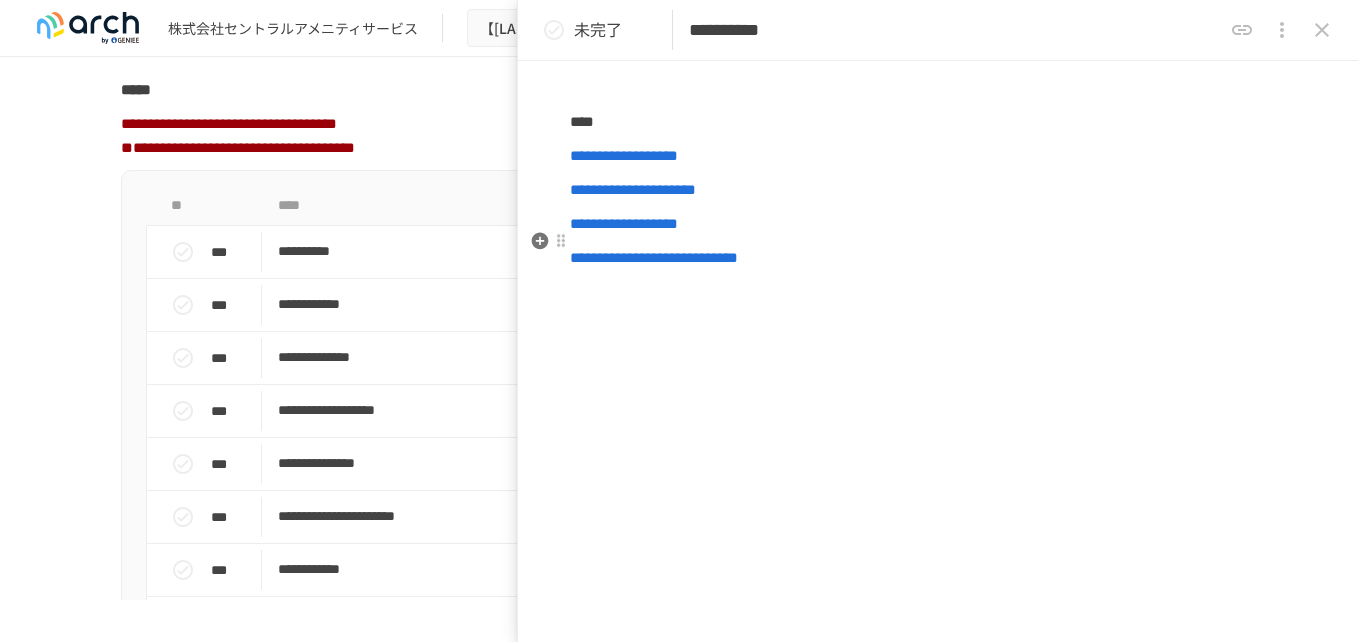 click on "**********" at bounding box center [686, -54] 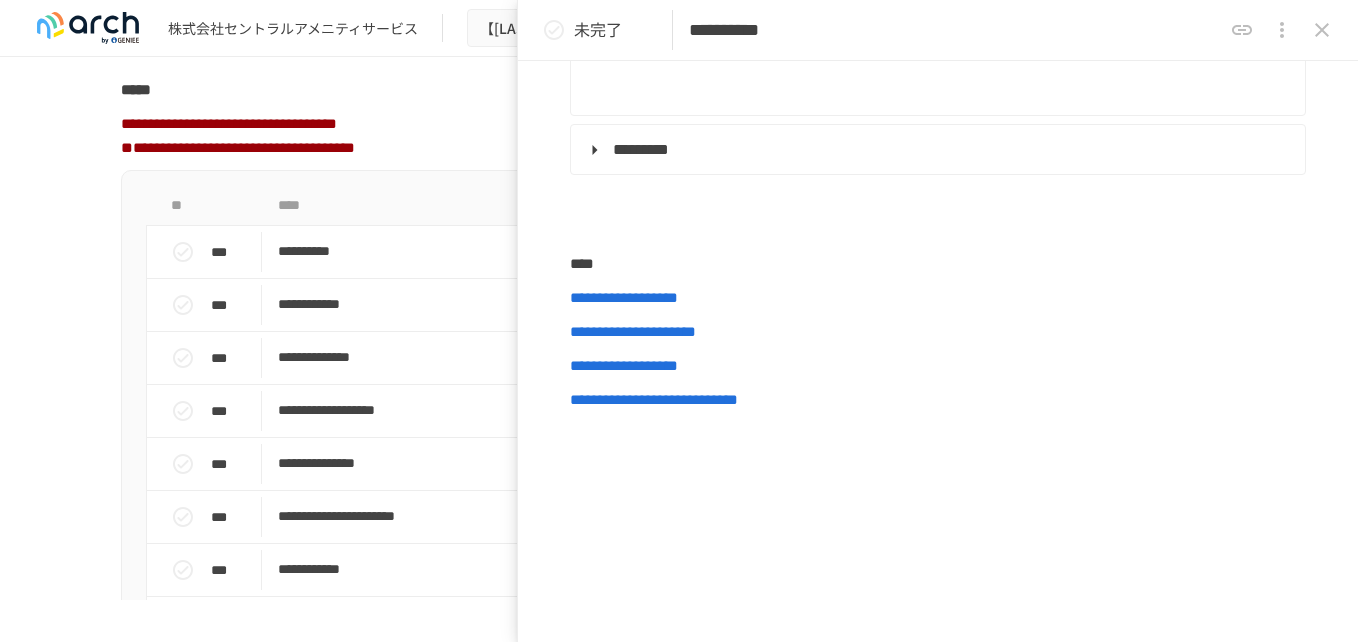 scroll, scrollTop: 4833, scrollLeft: 0, axis: vertical 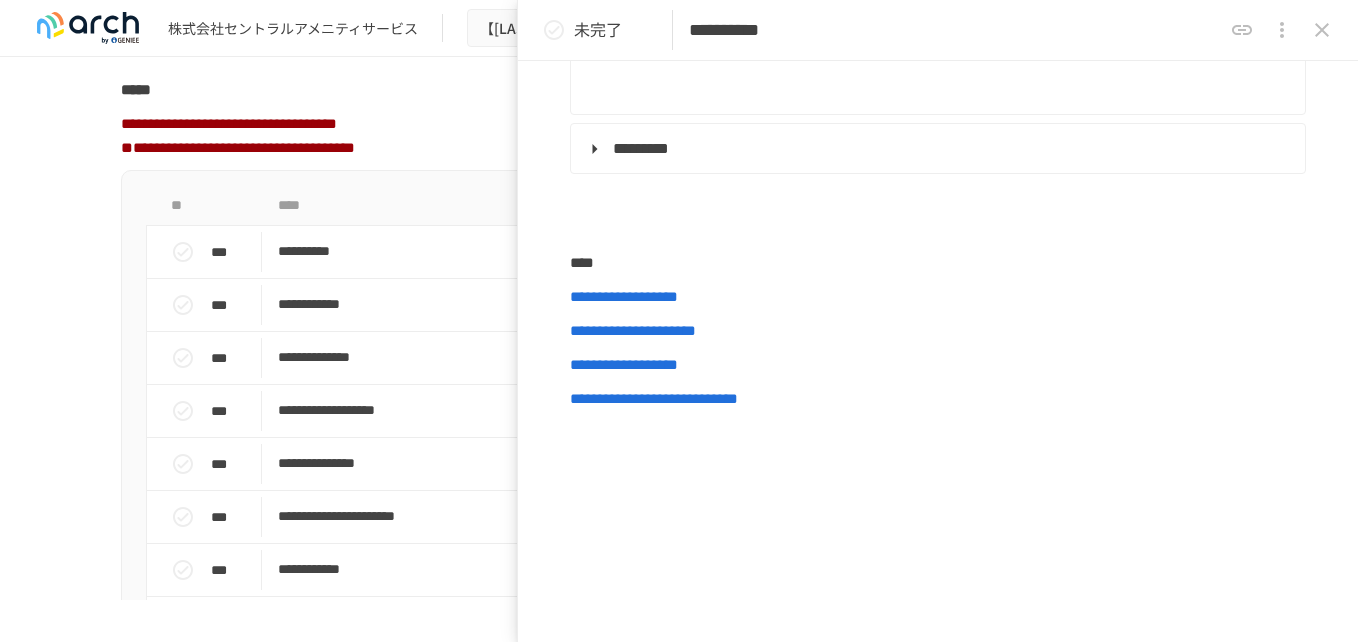 click on "**********" at bounding box center (679, 300) 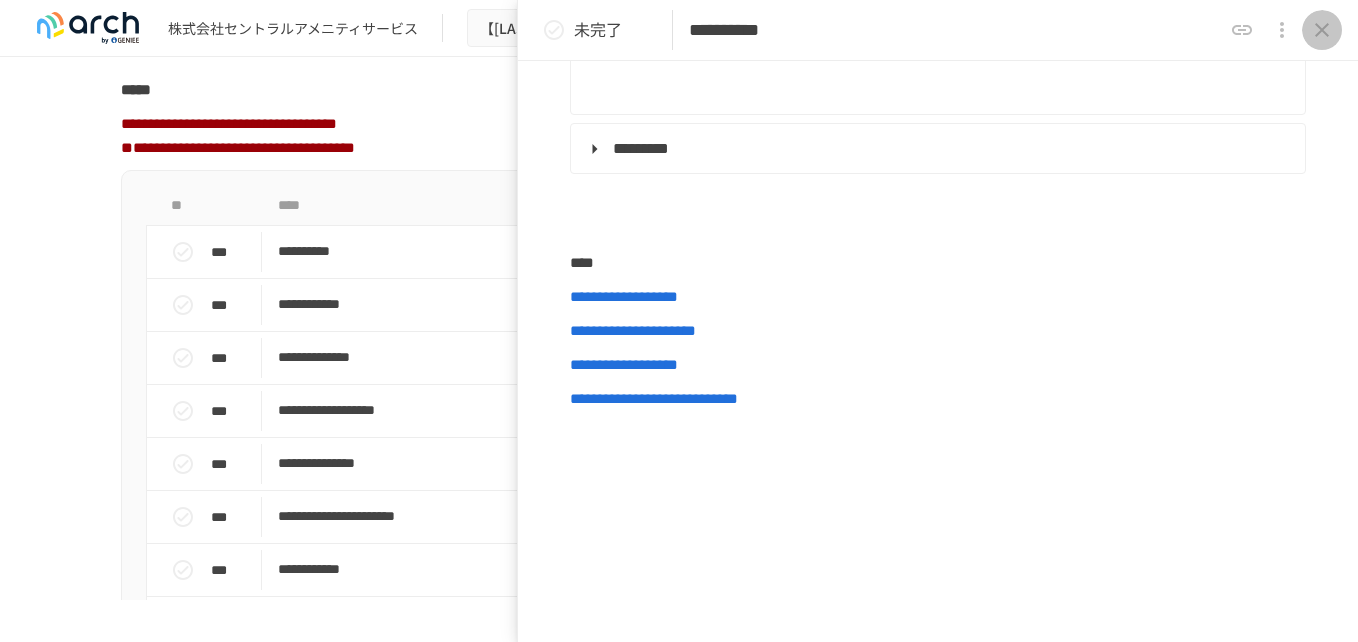 click 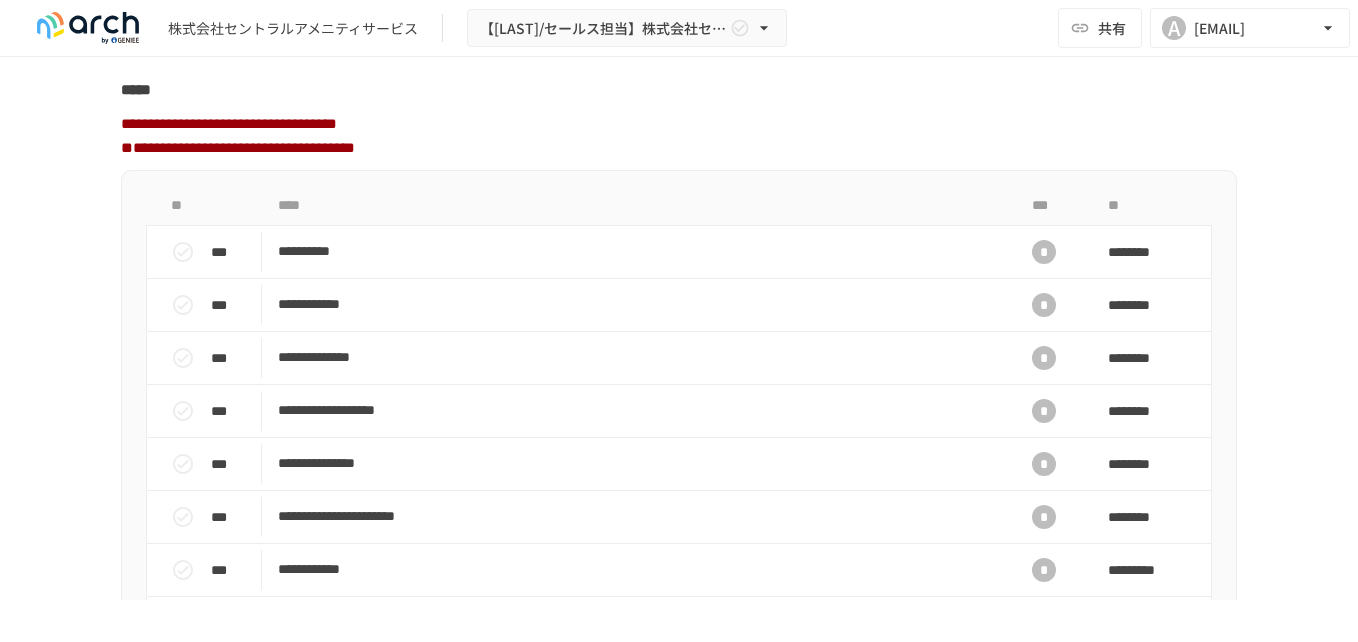 click on "**********" at bounding box center [679, 300] 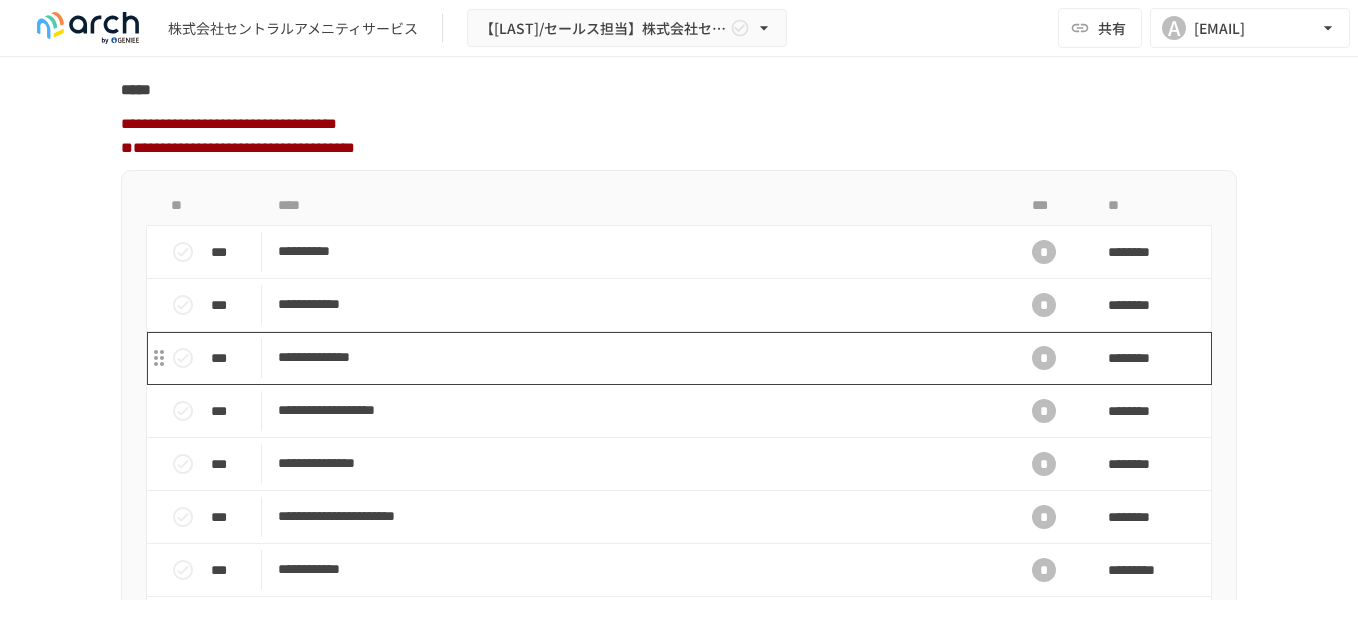 scroll, scrollTop: 2167, scrollLeft: 0, axis: vertical 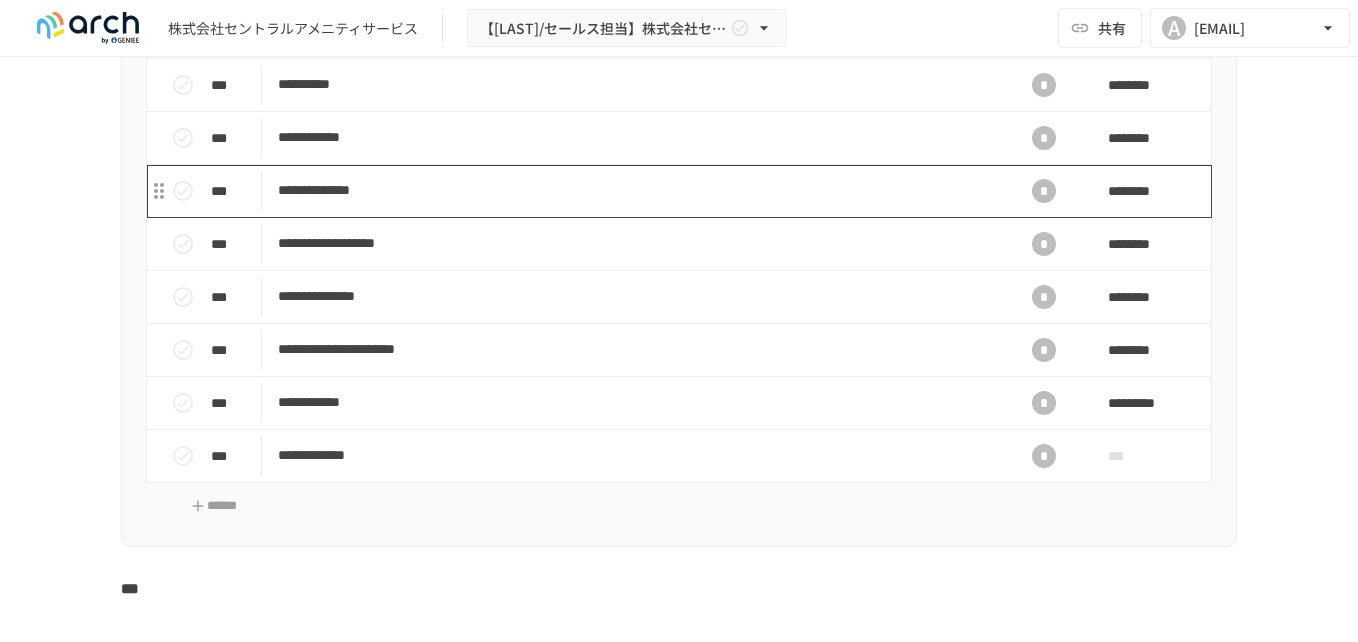 click on "**********" at bounding box center [637, 190] 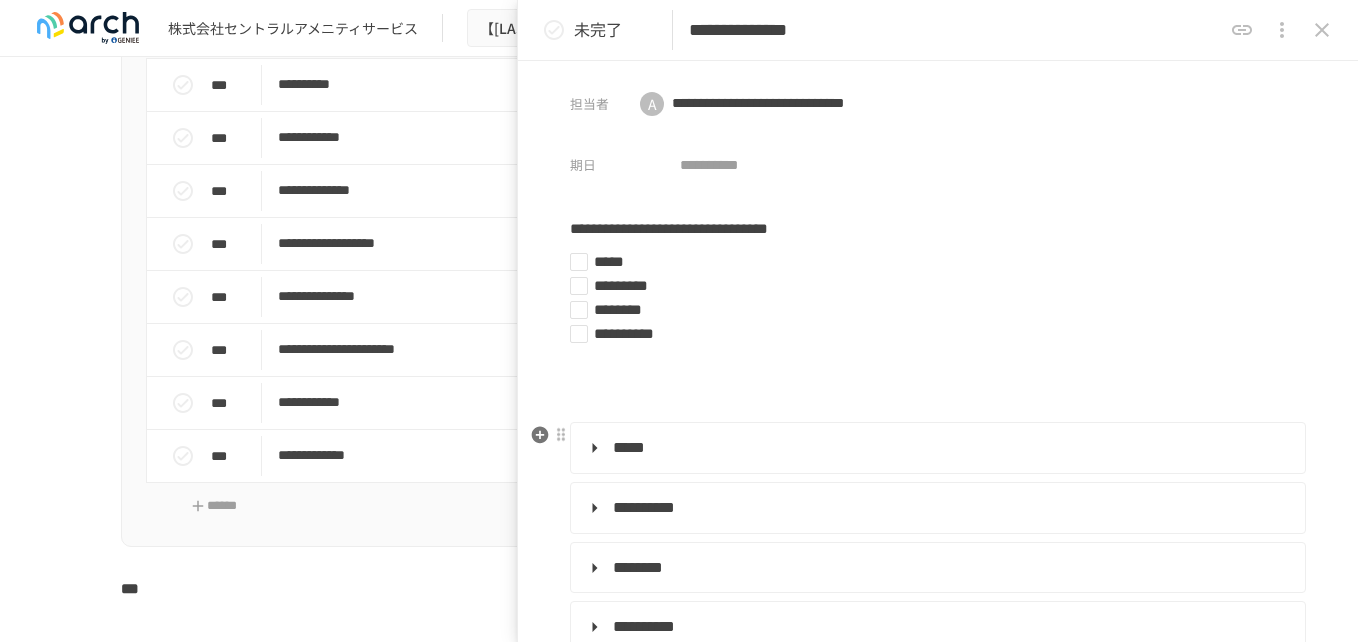 scroll, scrollTop: 167, scrollLeft: 0, axis: vertical 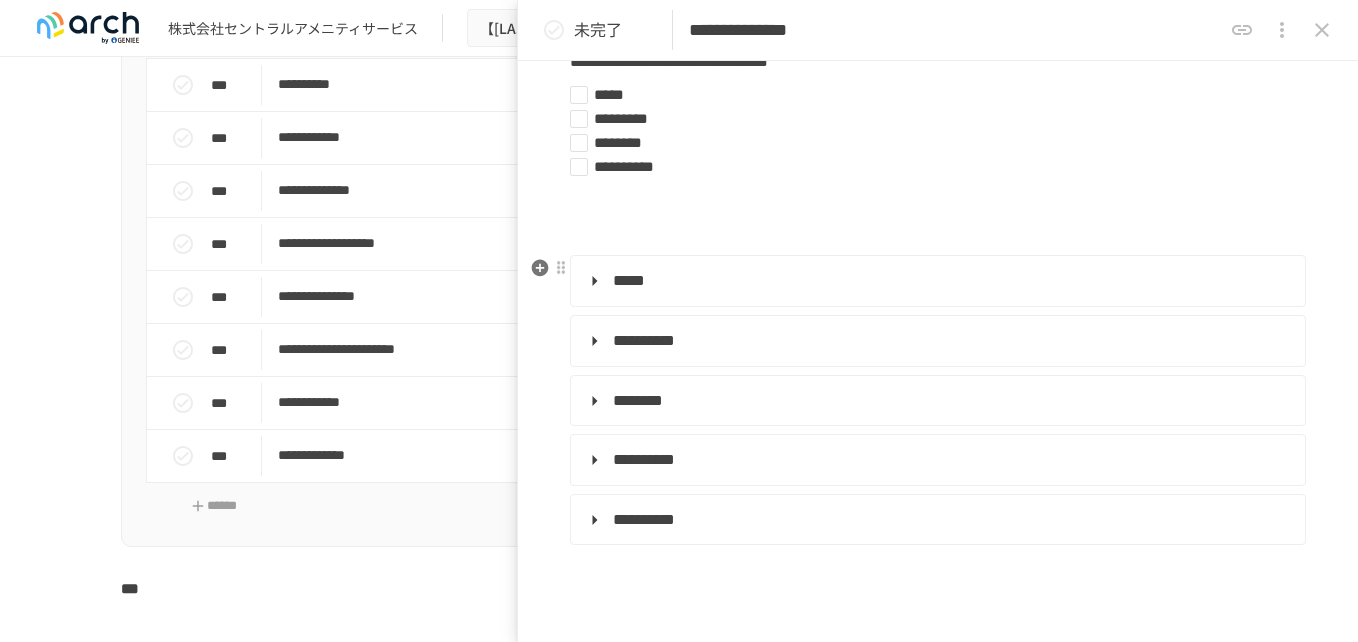 click on "*****" at bounding box center (936, 281) 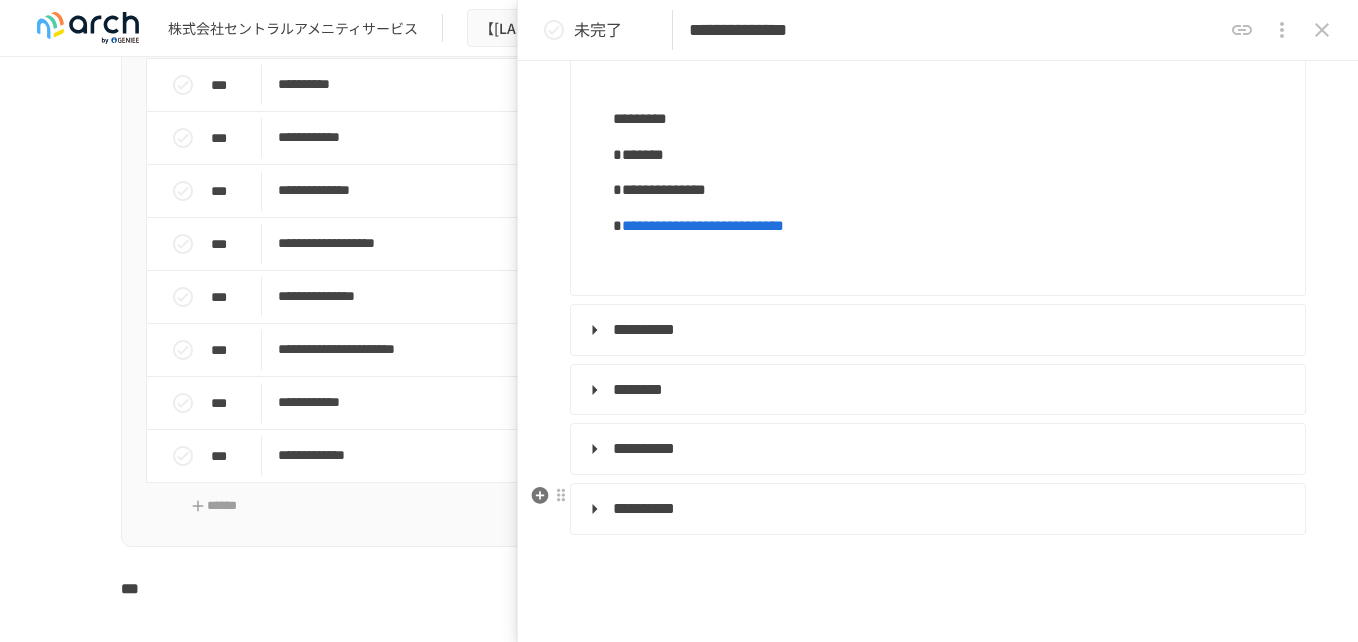 scroll, scrollTop: 1167, scrollLeft: 0, axis: vertical 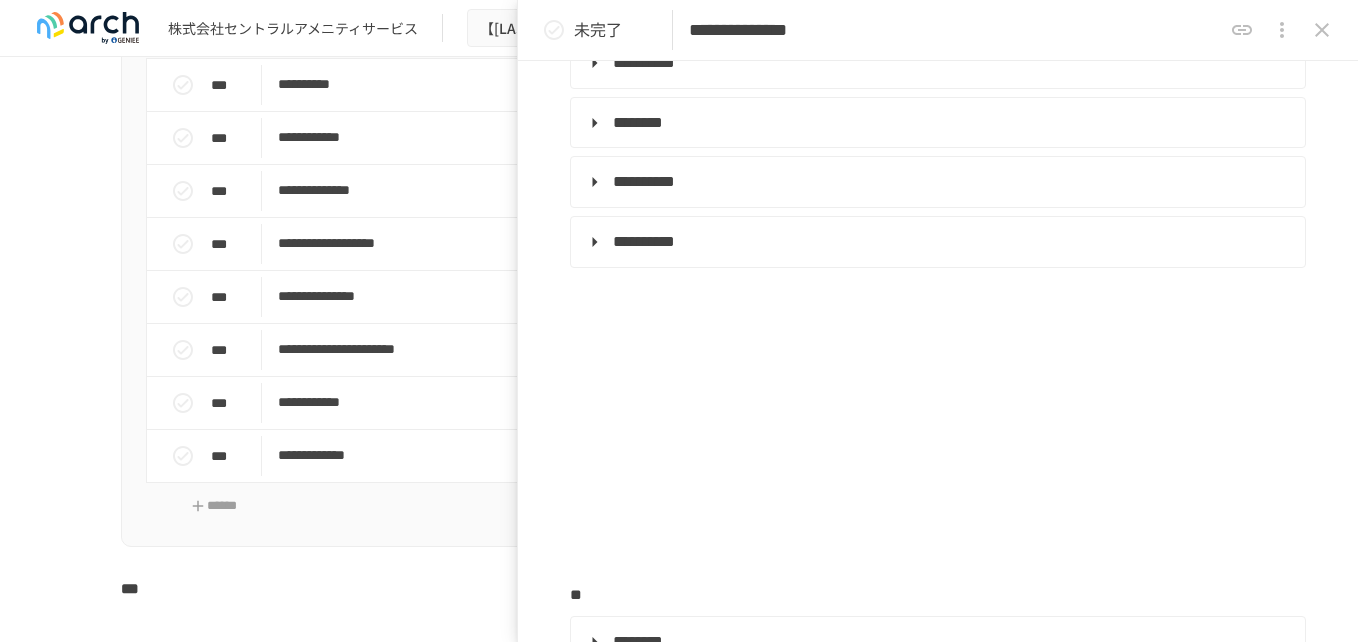 click on "**********" at bounding box center [679, 328] 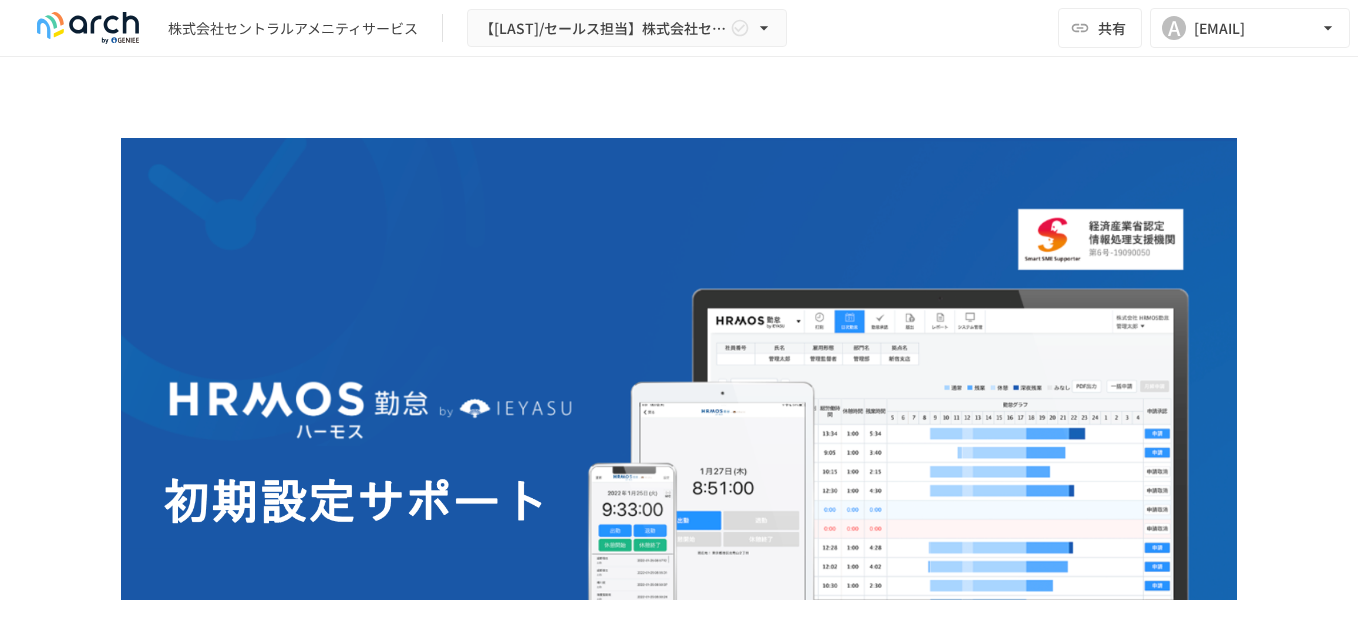 scroll, scrollTop: 0, scrollLeft: 0, axis: both 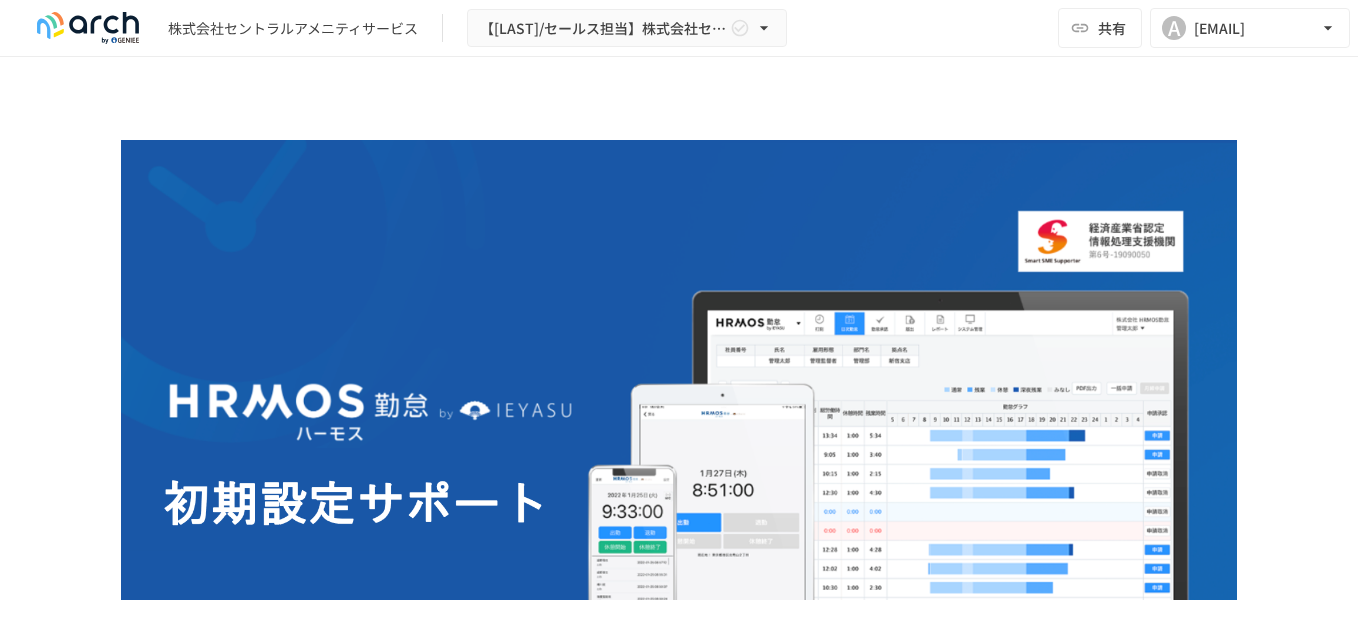 click on "**********" at bounding box center (679, 328) 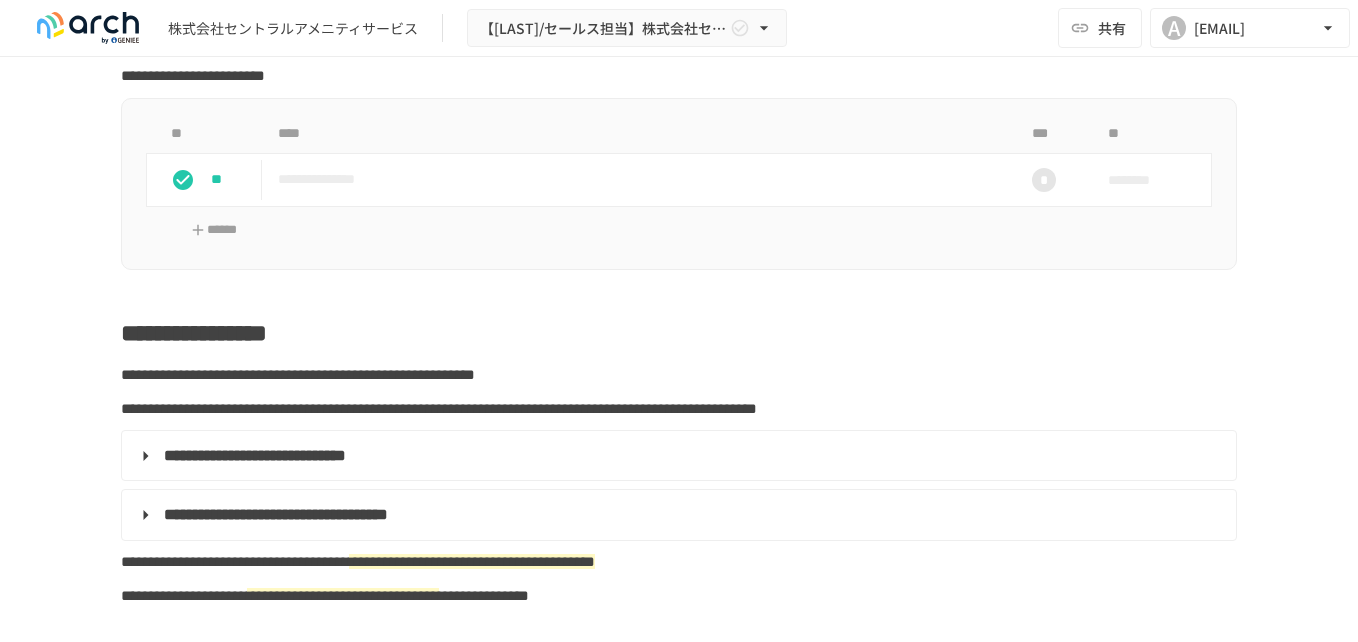 scroll, scrollTop: 0, scrollLeft: 0, axis: both 